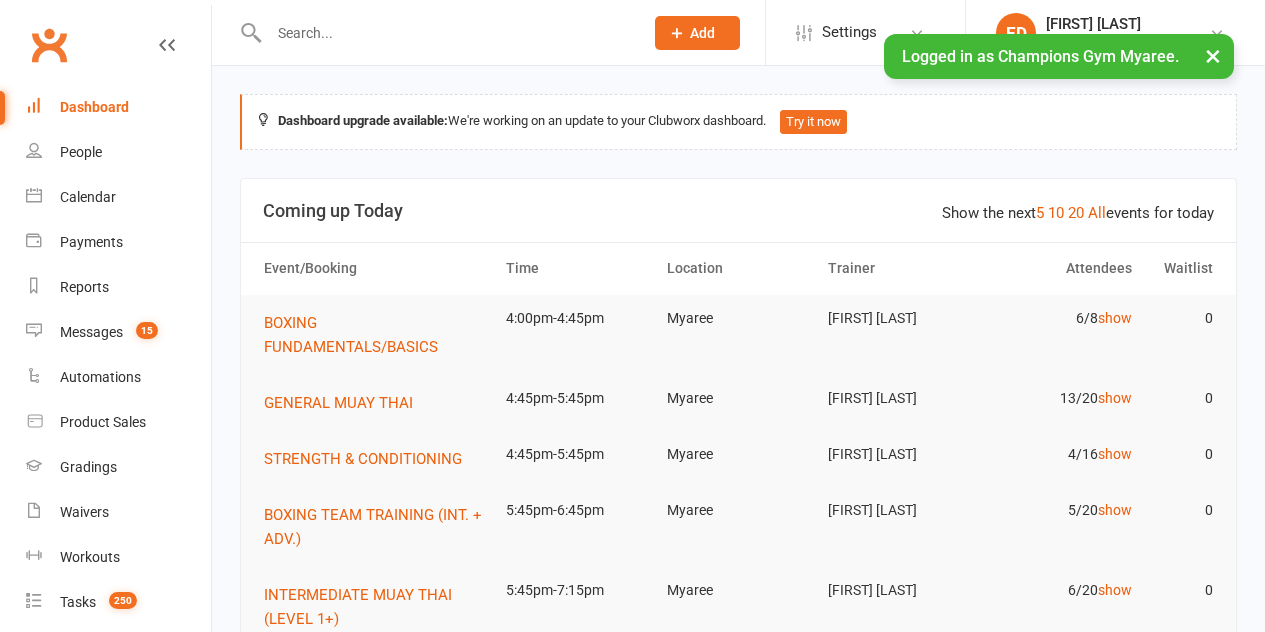 scroll, scrollTop: 0, scrollLeft: 0, axis: both 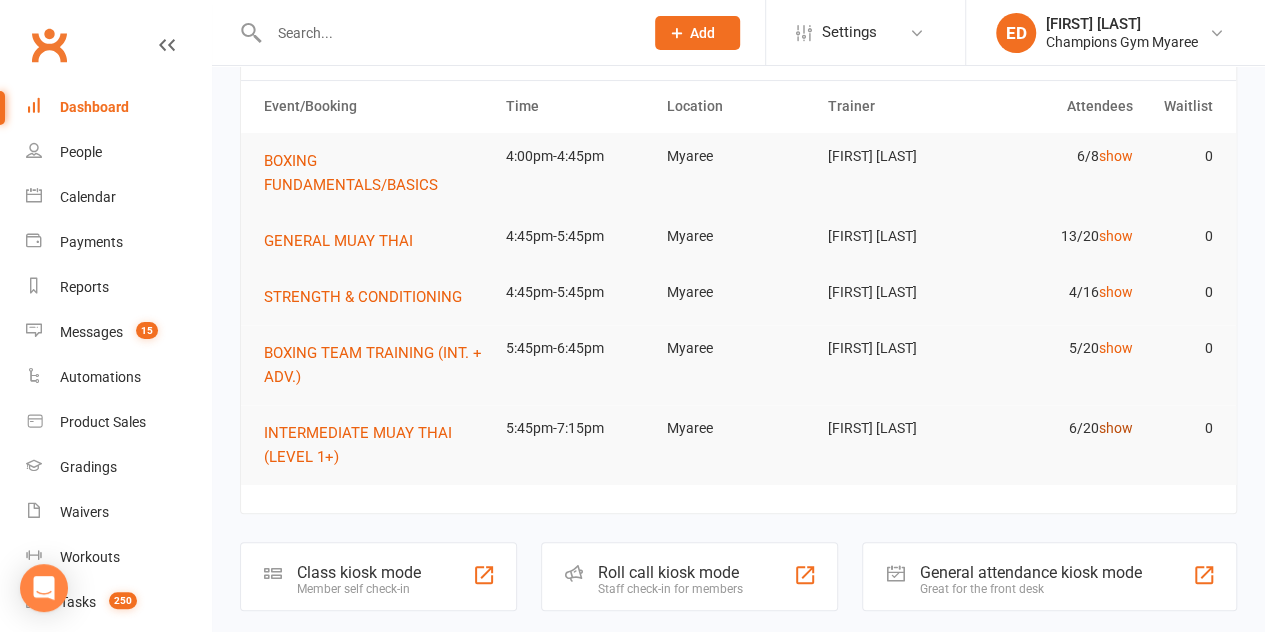 click on "show" at bounding box center (1115, 428) 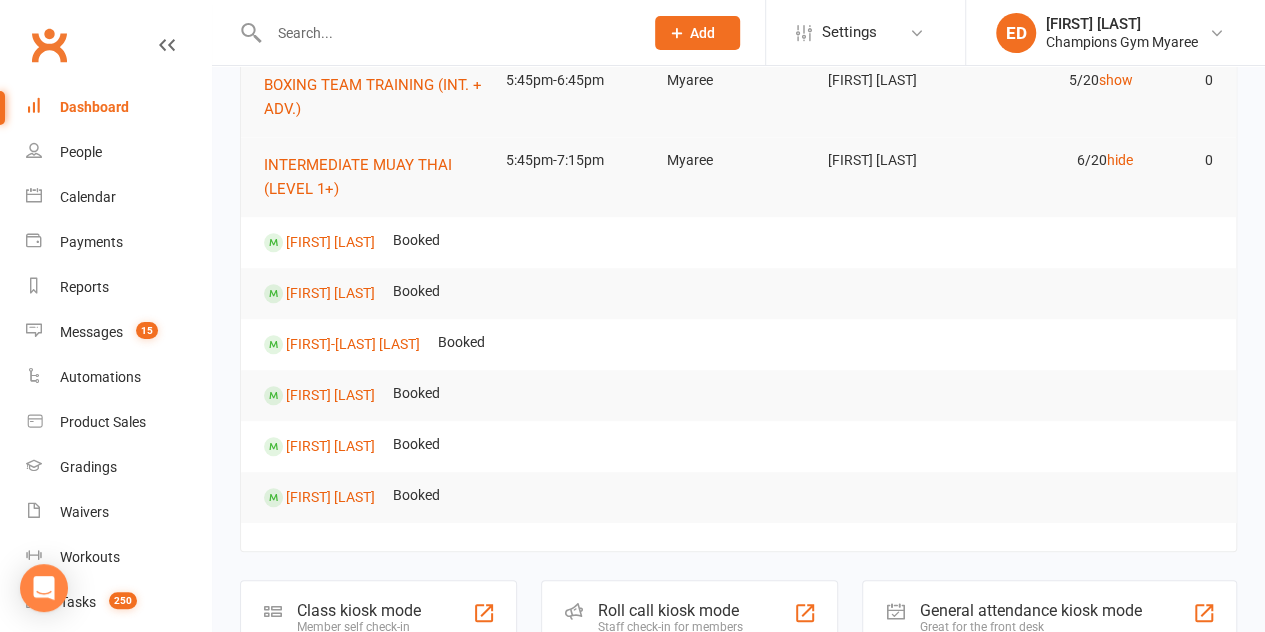 scroll, scrollTop: 536, scrollLeft: 0, axis: vertical 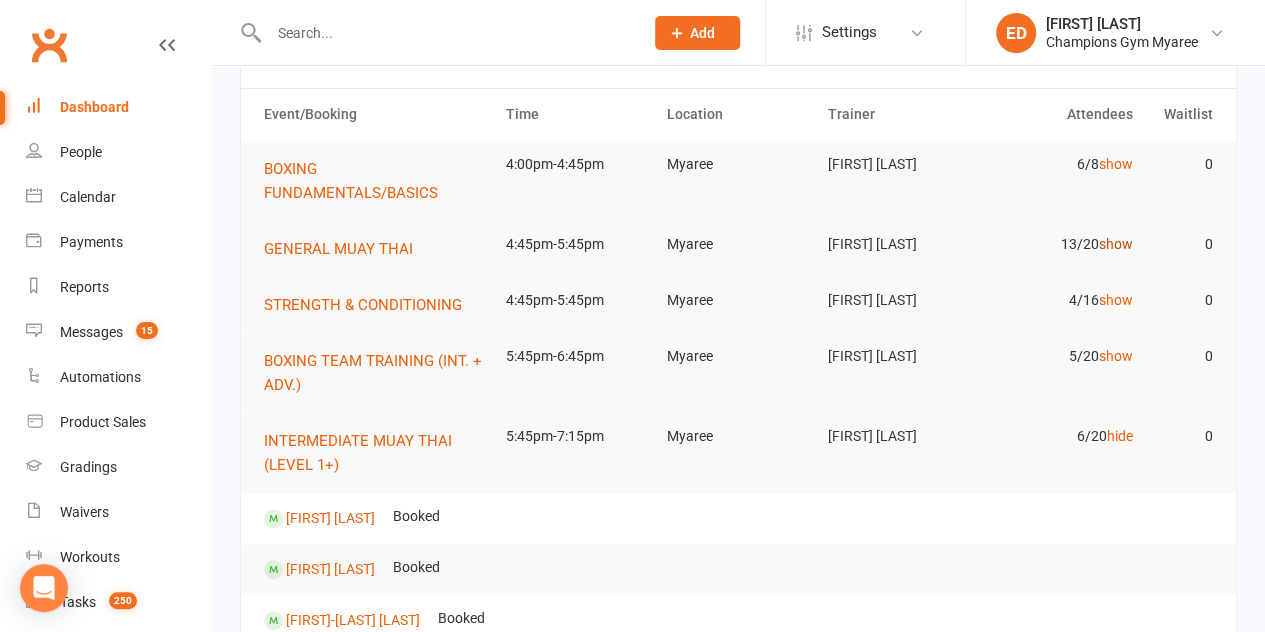 click on "show" at bounding box center [1115, 244] 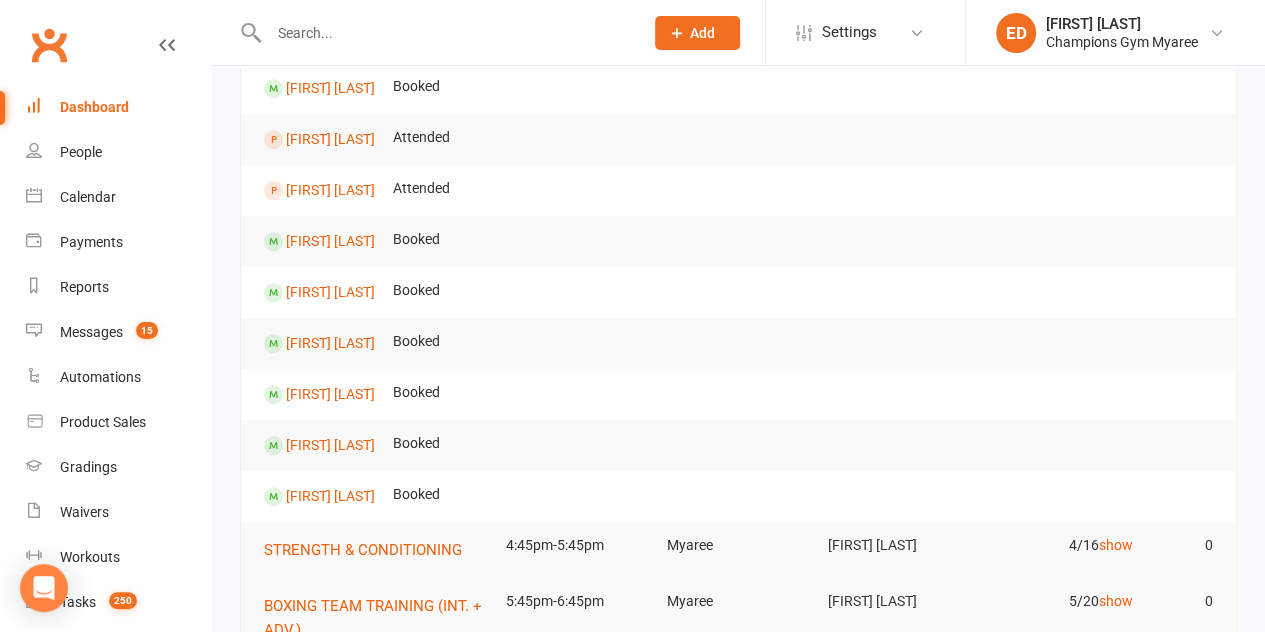 scroll, scrollTop: 591, scrollLeft: 0, axis: vertical 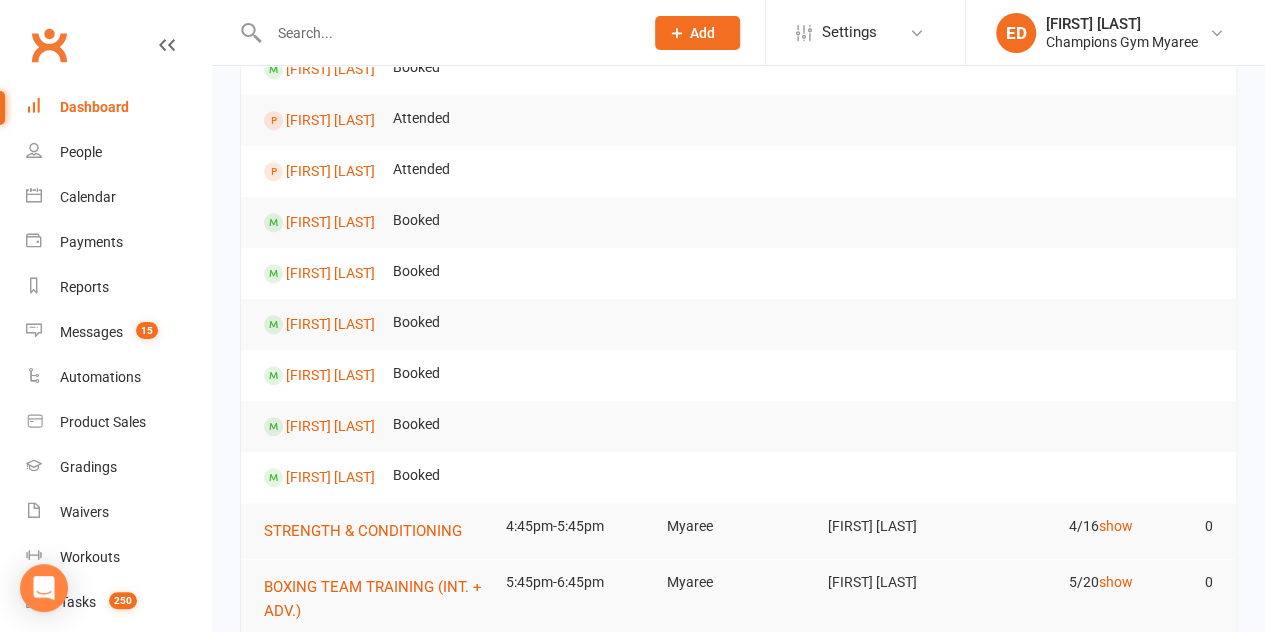 click at bounding box center (446, 33) 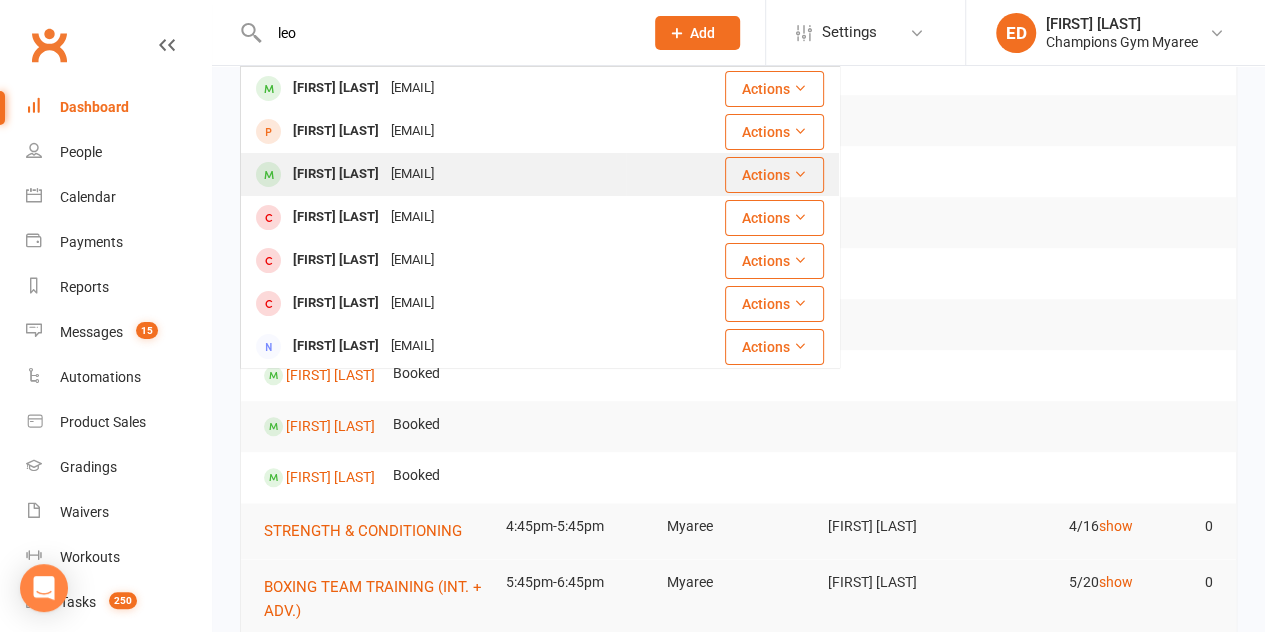 type on "leo" 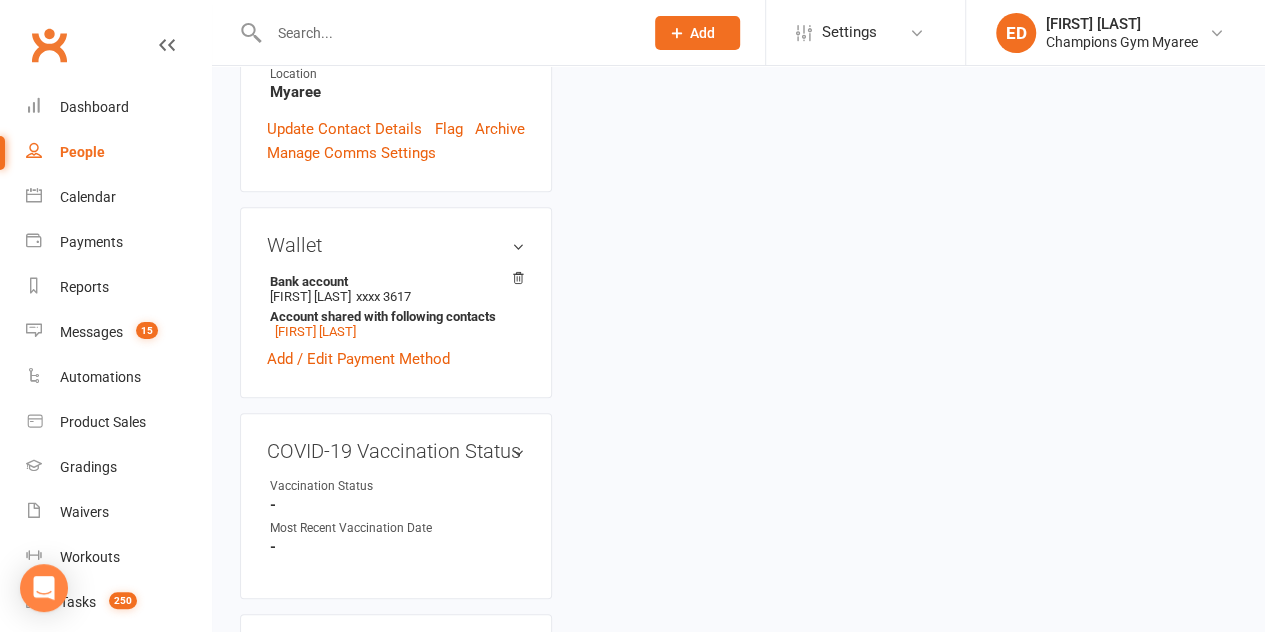 scroll, scrollTop: 0, scrollLeft: 0, axis: both 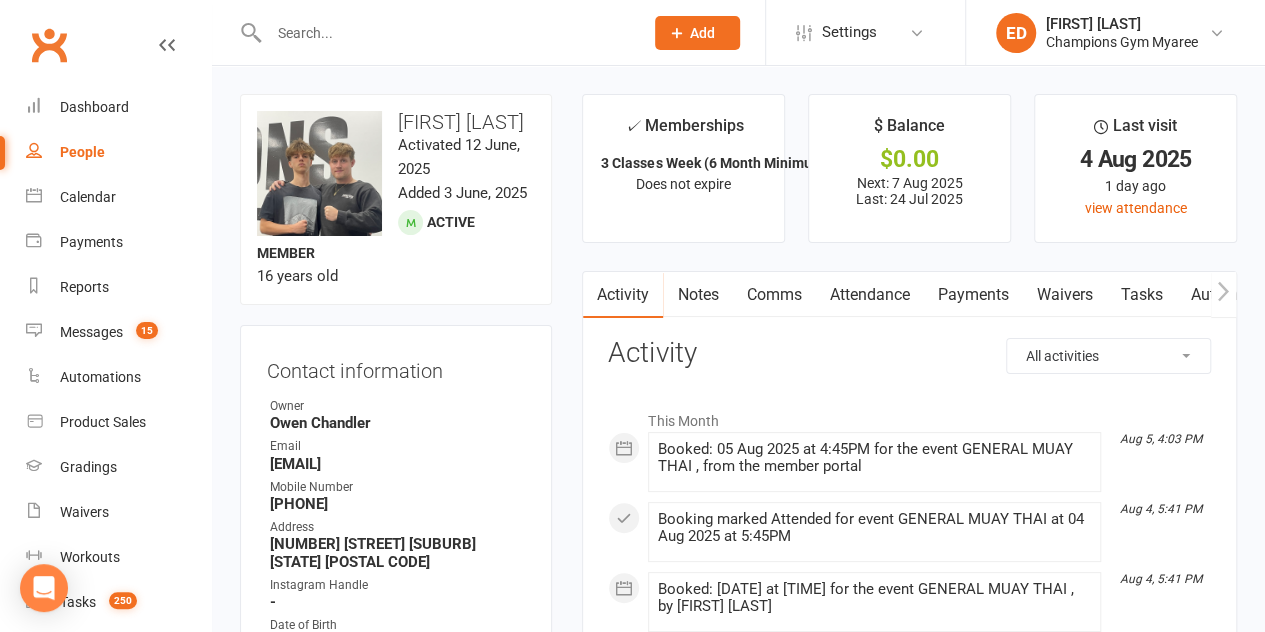 click at bounding box center [434, 32] 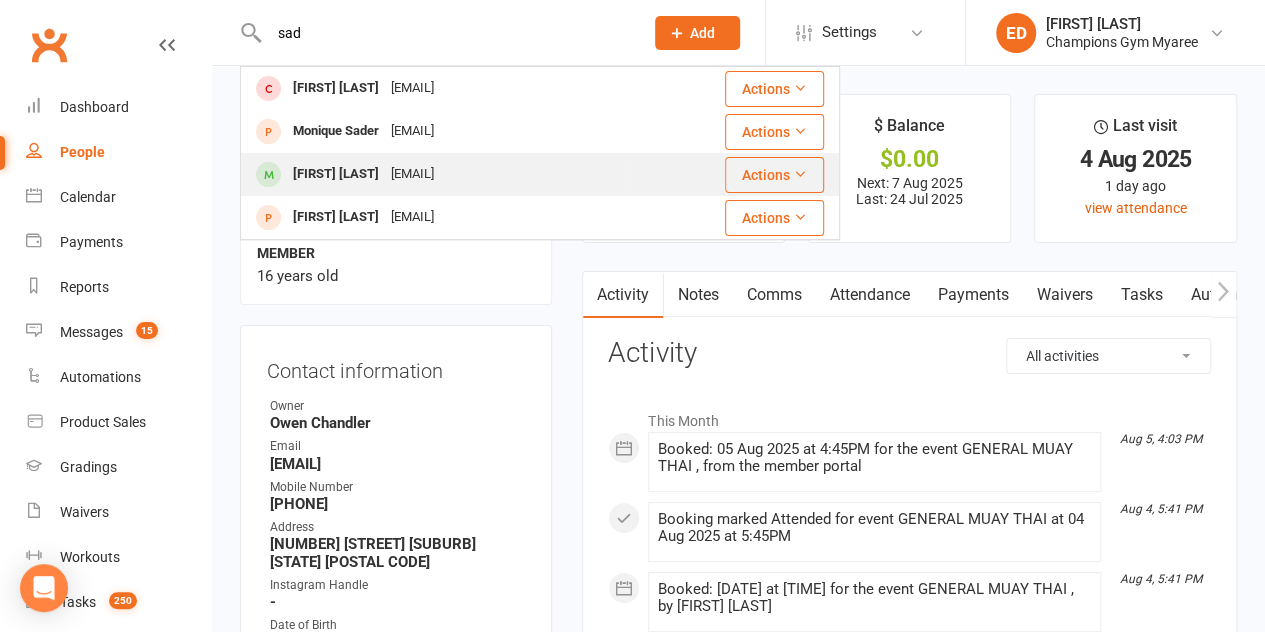 type on "sad" 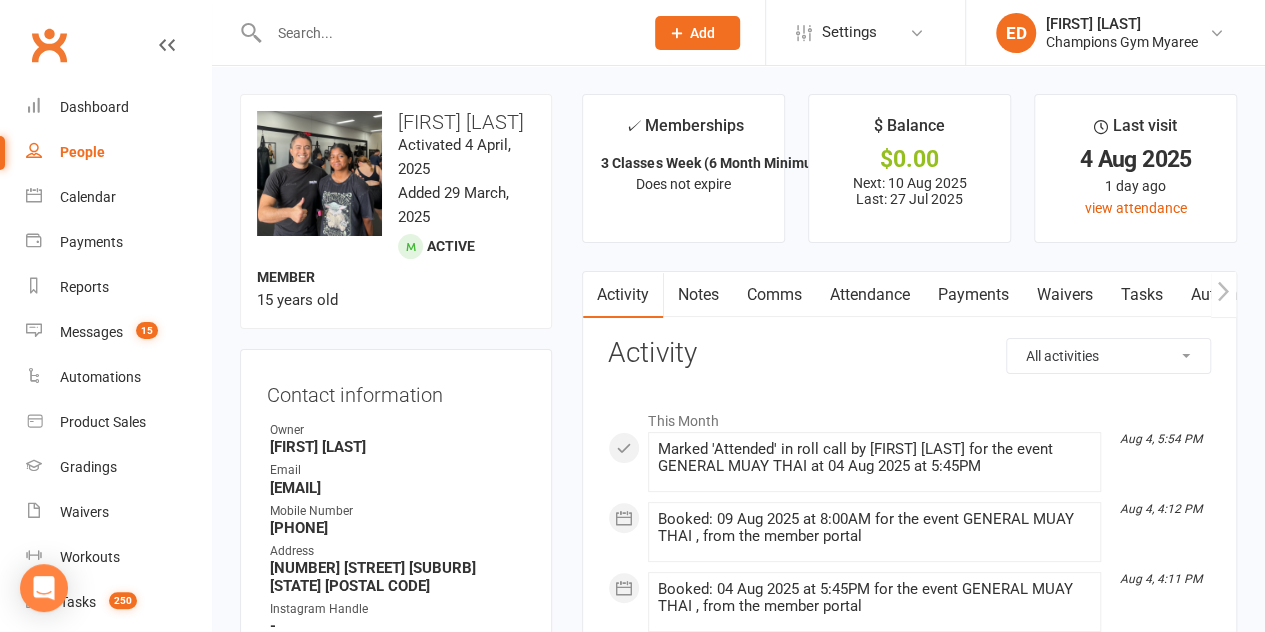 click at bounding box center [446, 33] 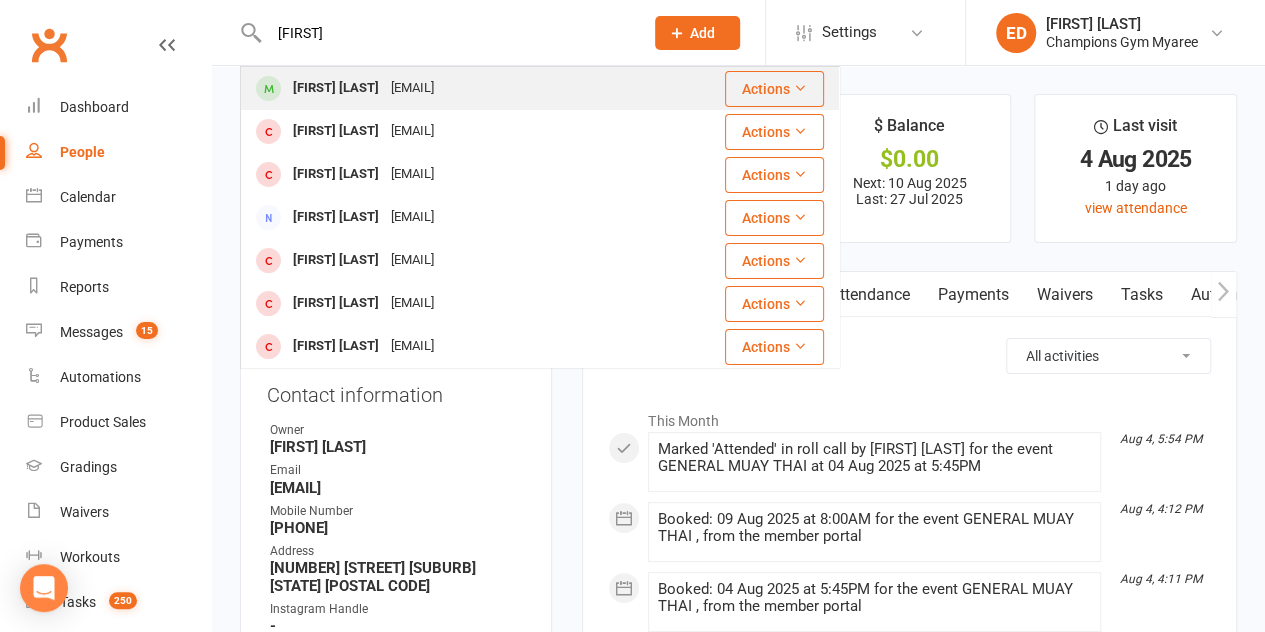 type on "[FIRST]" 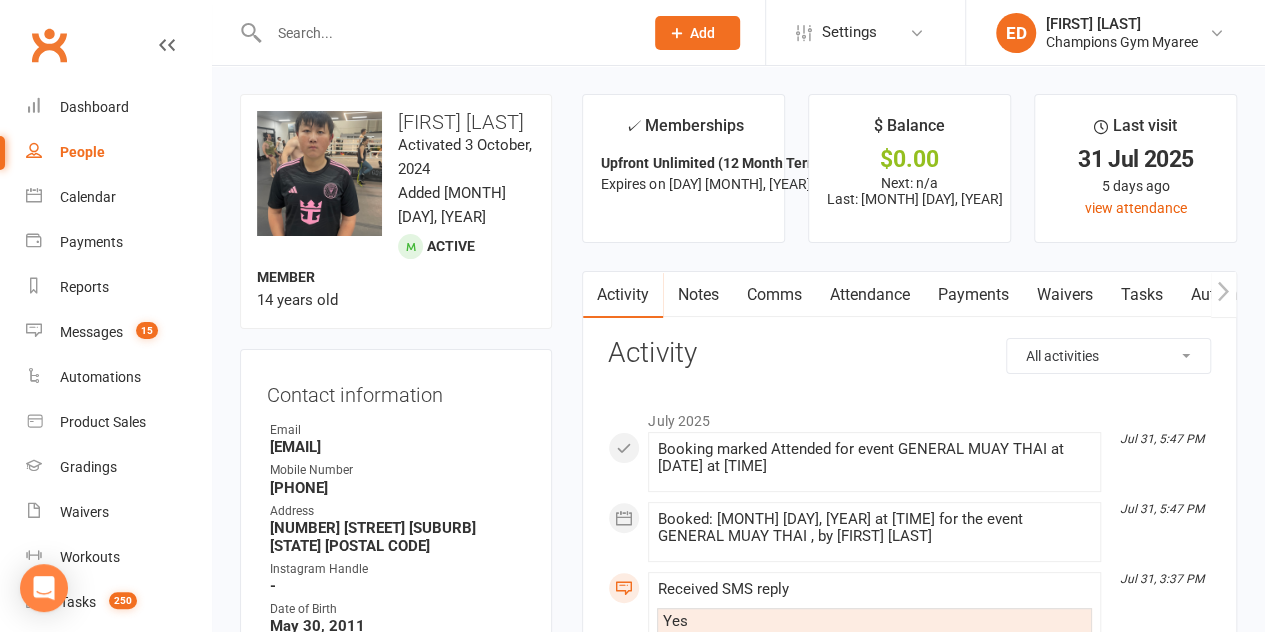 click on "Comms" at bounding box center [773, 295] 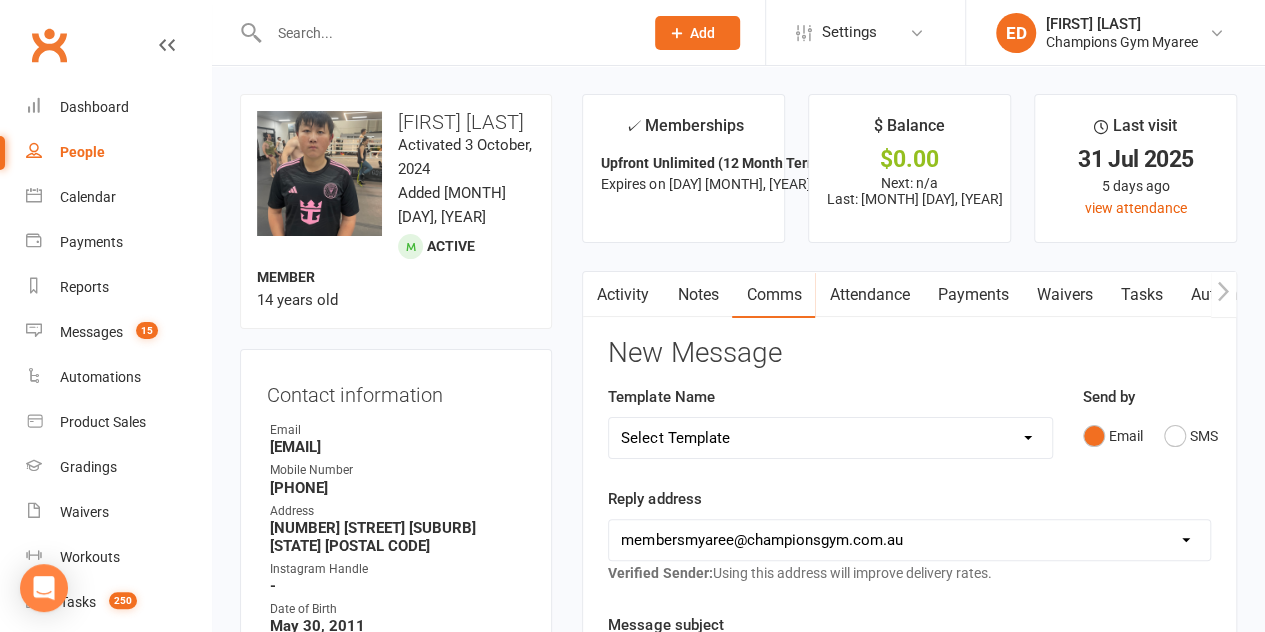 click 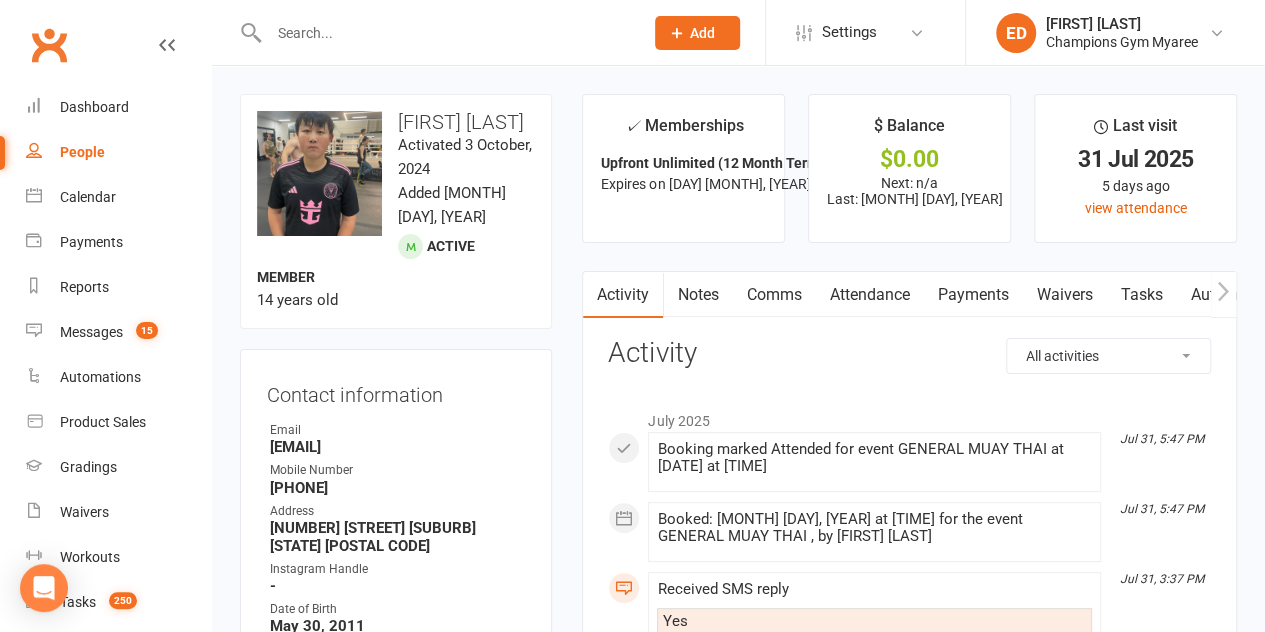 click at bounding box center (446, 33) 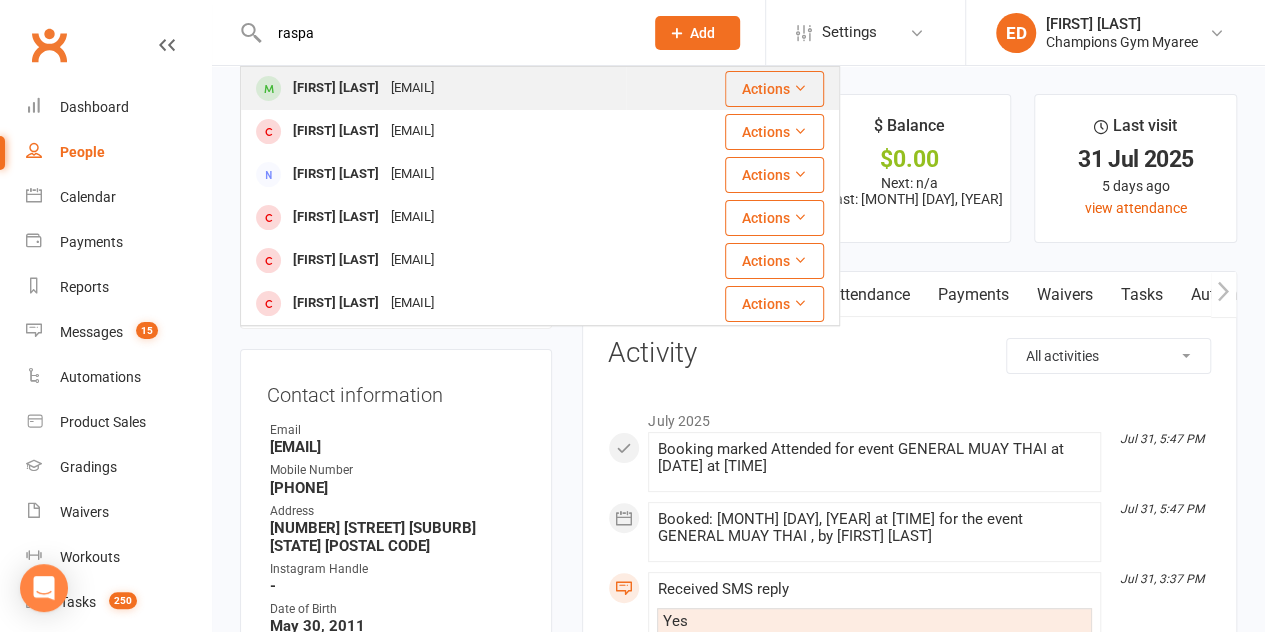 type on "raspa" 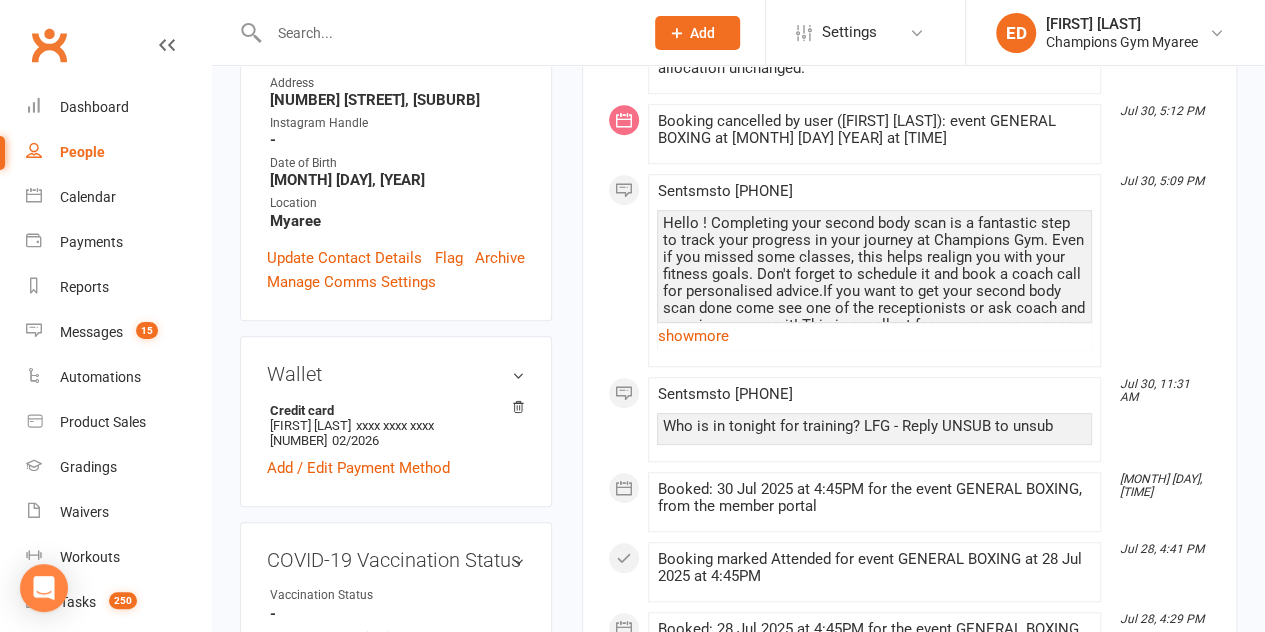 scroll, scrollTop: 0, scrollLeft: 0, axis: both 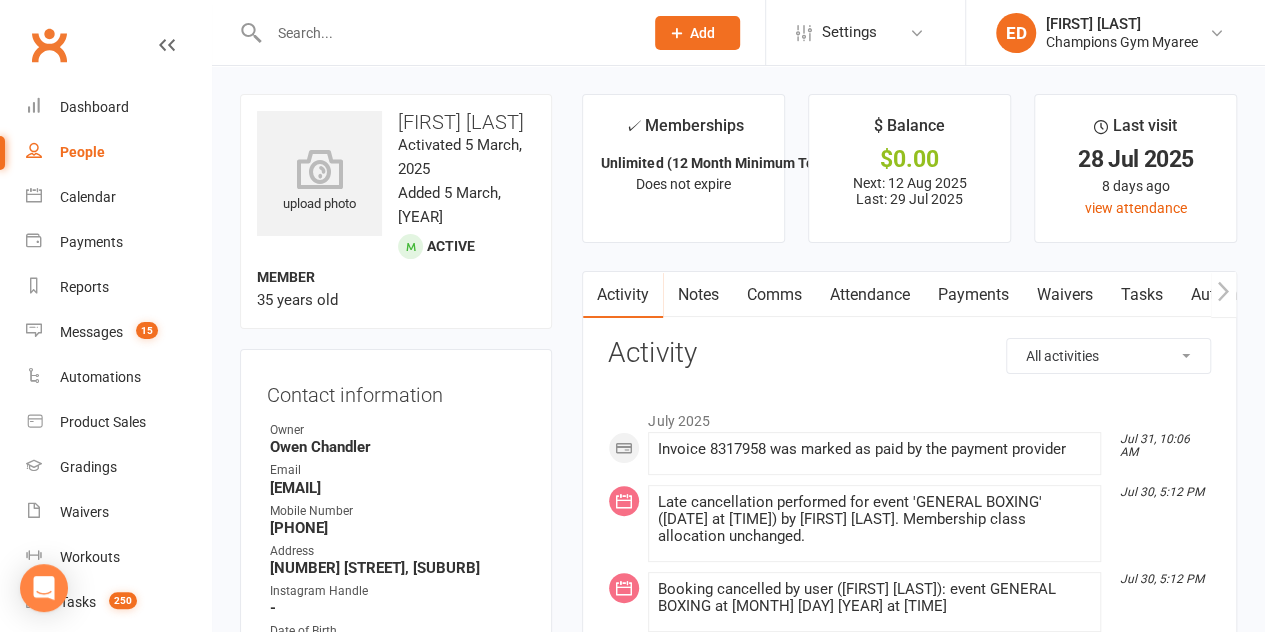 click on "Notes" at bounding box center [697, 295] 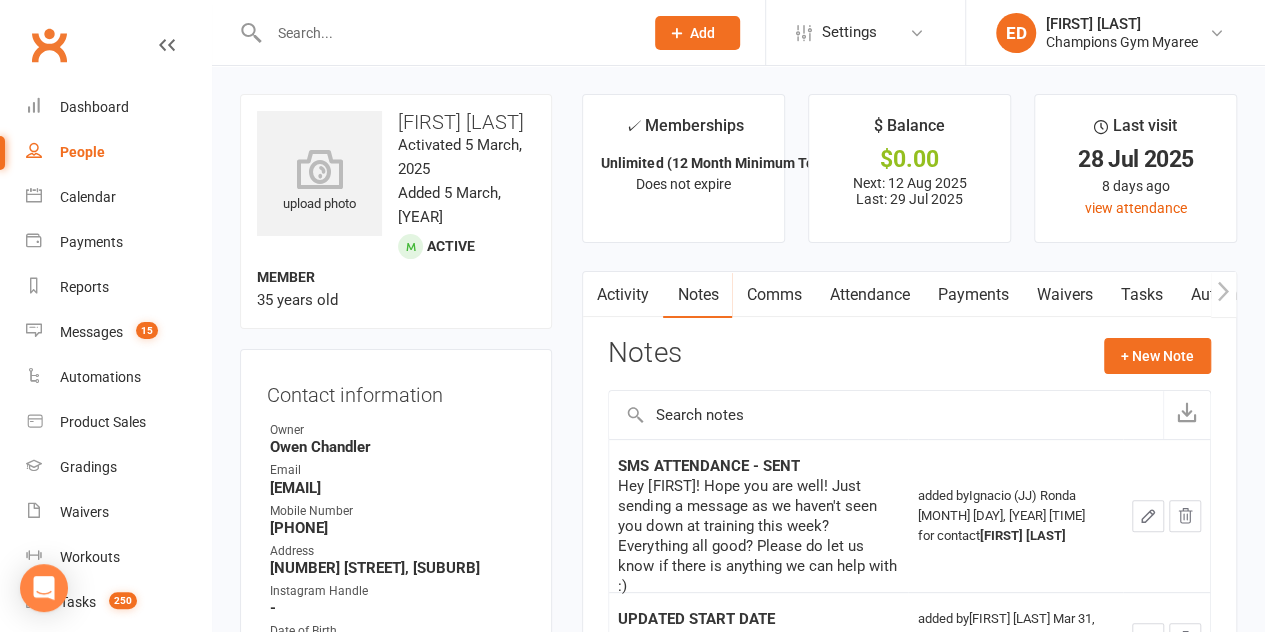 click at bounding box center (446, 33) 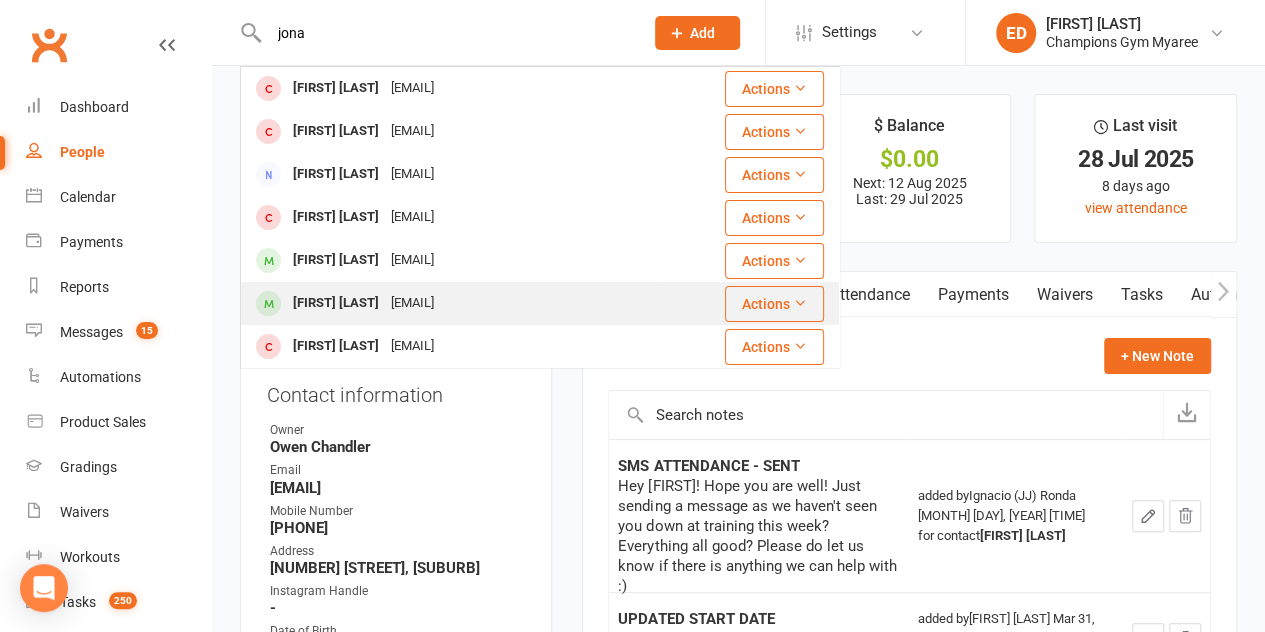 type on "jona" 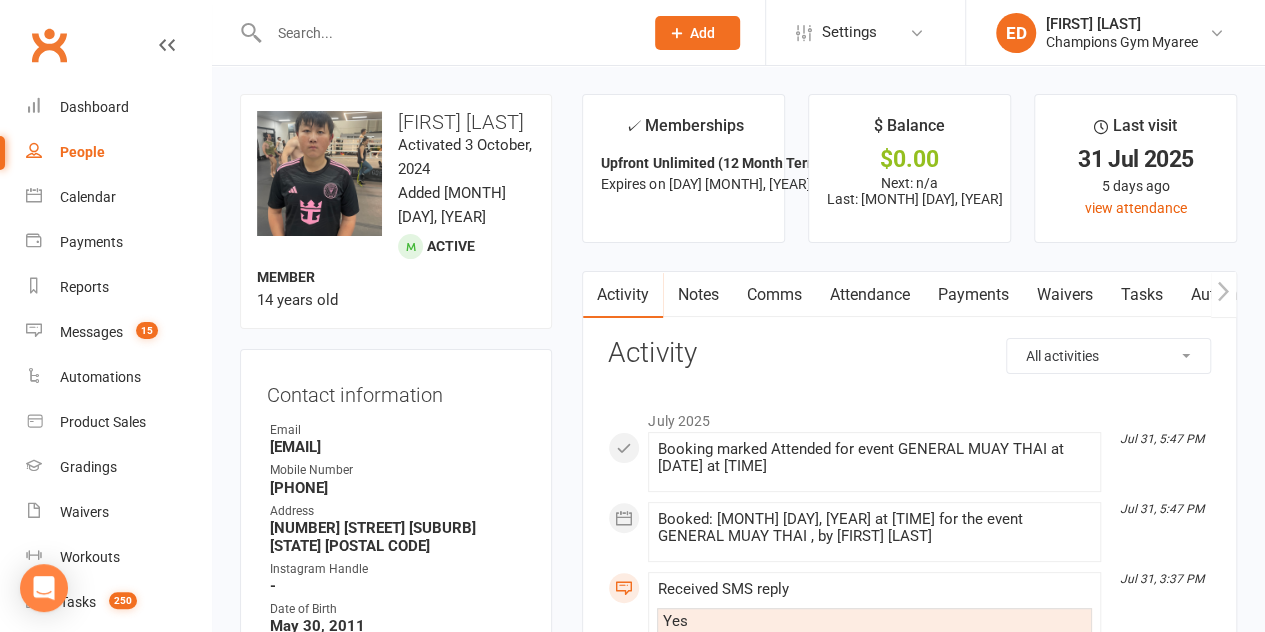 click on "Notes" at bounding box center [697, 295] 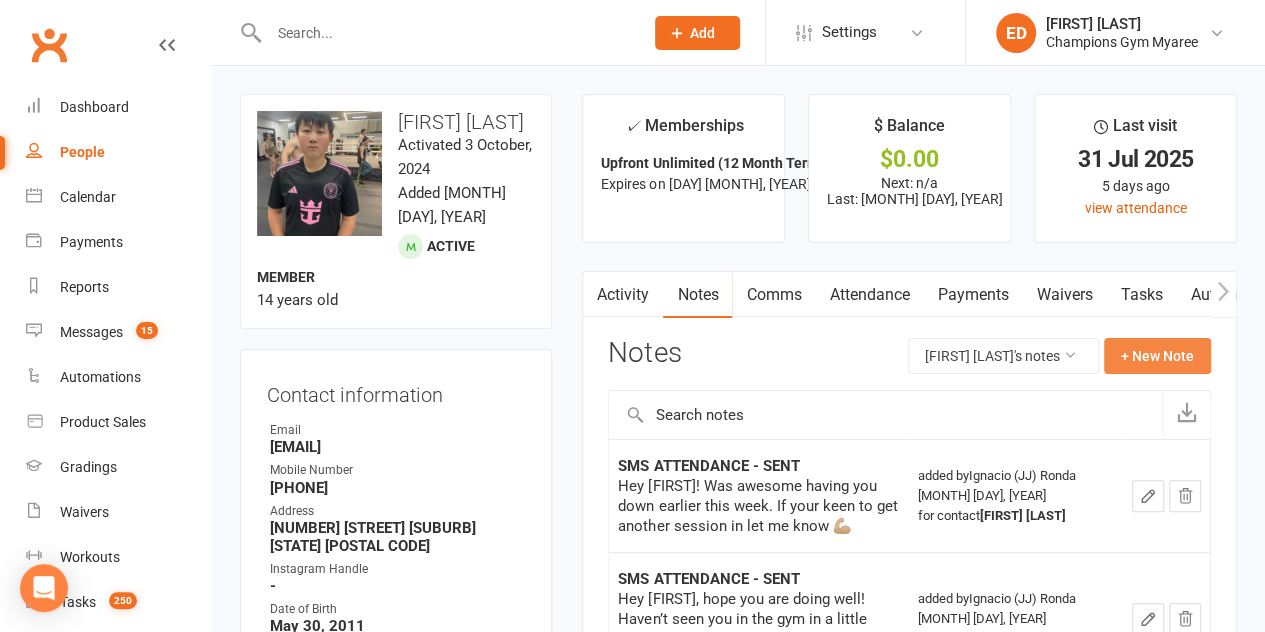 click on "+ New Note" at bounding box center [1157, 356] 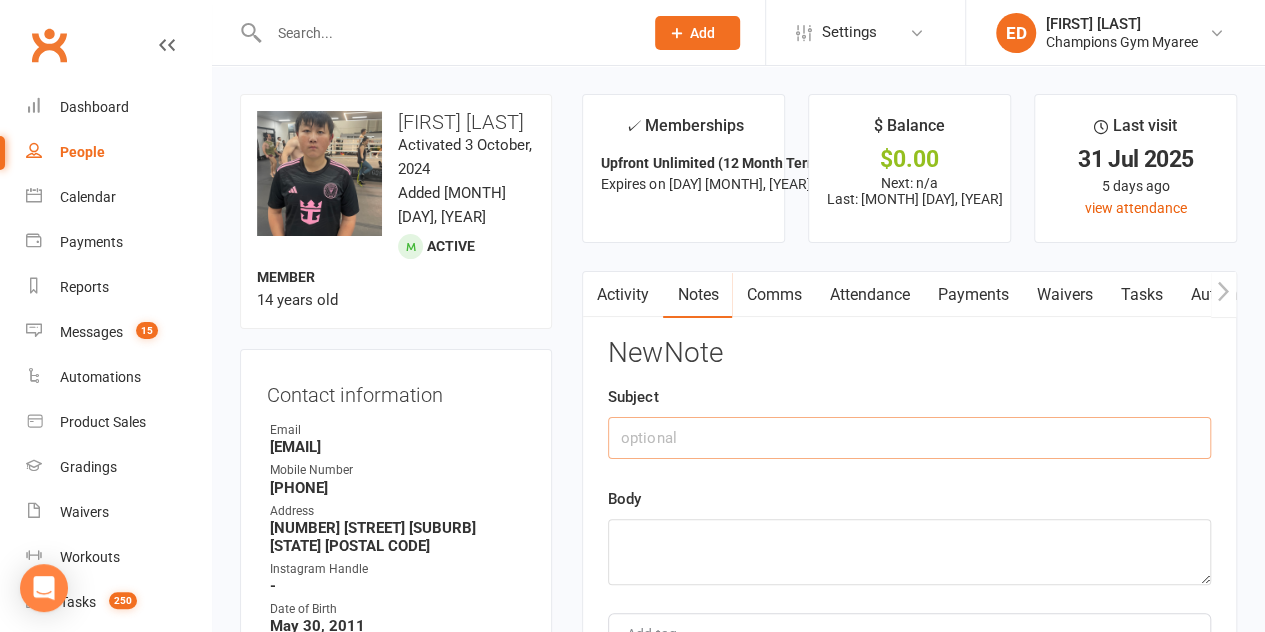 click at bounding box center [909, 438] 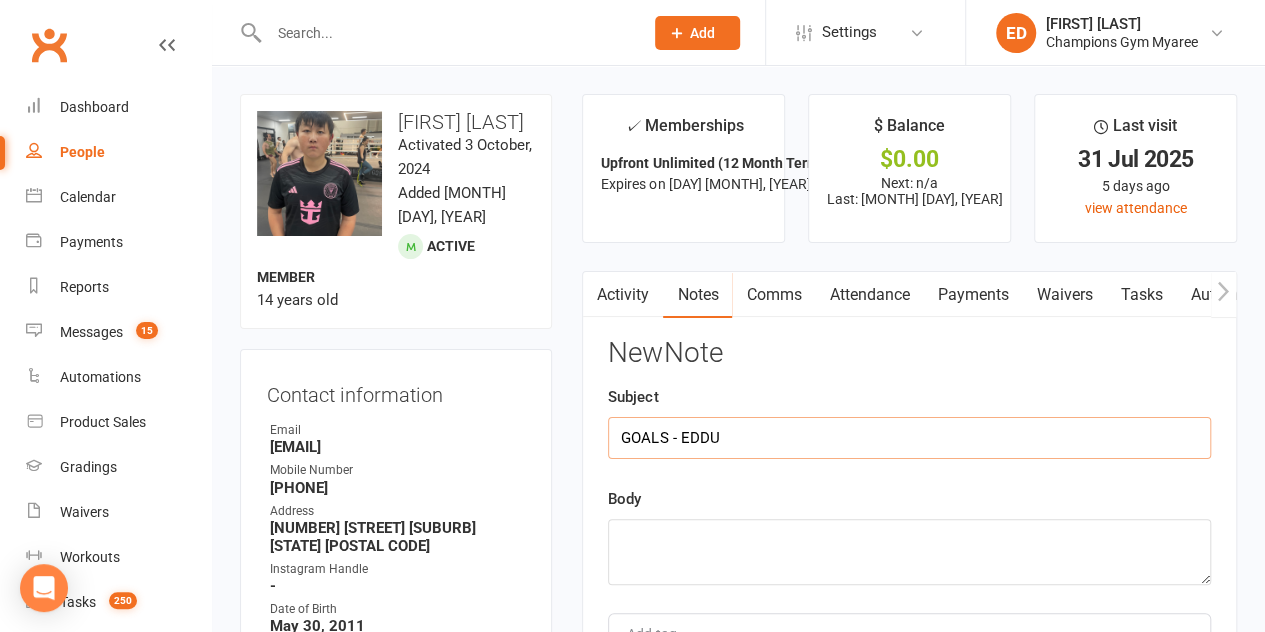 click on "GOALS - EDDU" at bounding box center (909, 438) 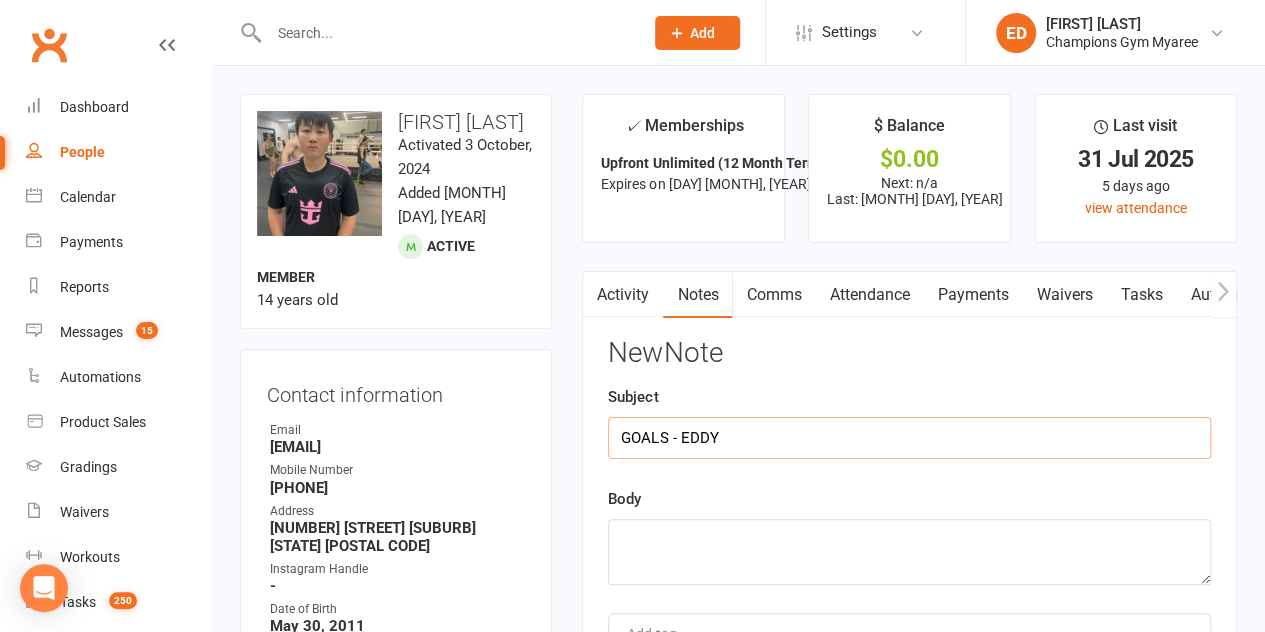 type on "GOALS - EDDY" 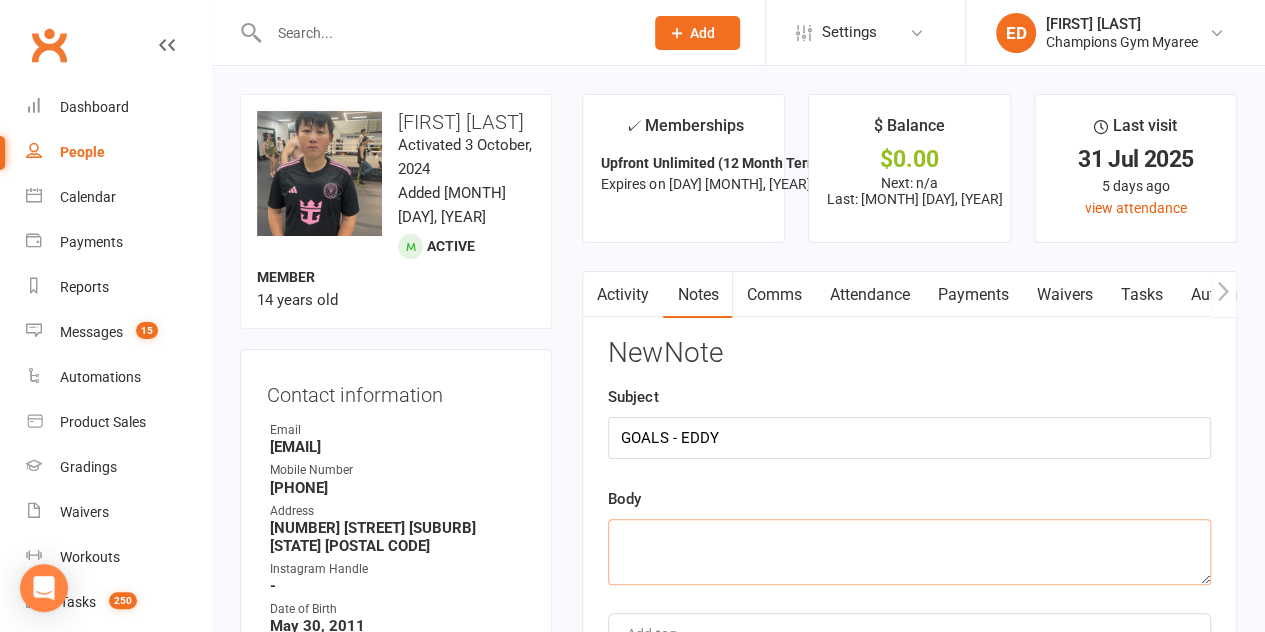 paste on "Goal: Lose 5 kg
Attending 2 classes per week
Focus: Improving balance" 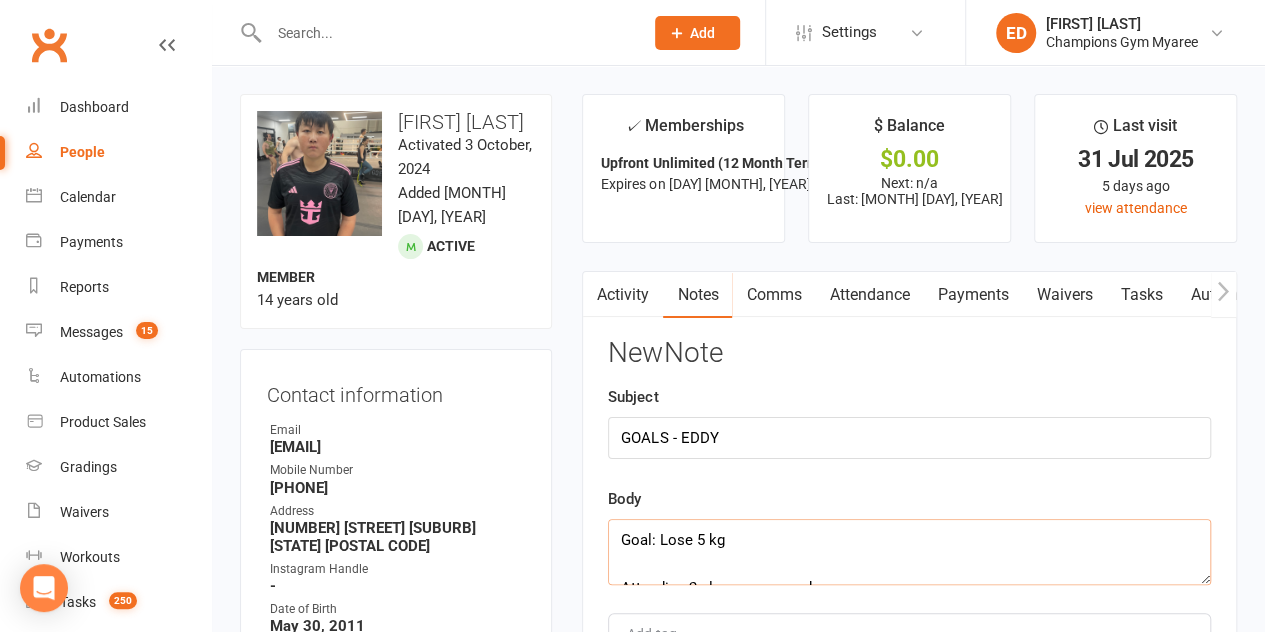 scroll, scrollTop: 60, scrollLeft: 0, axis: vertical 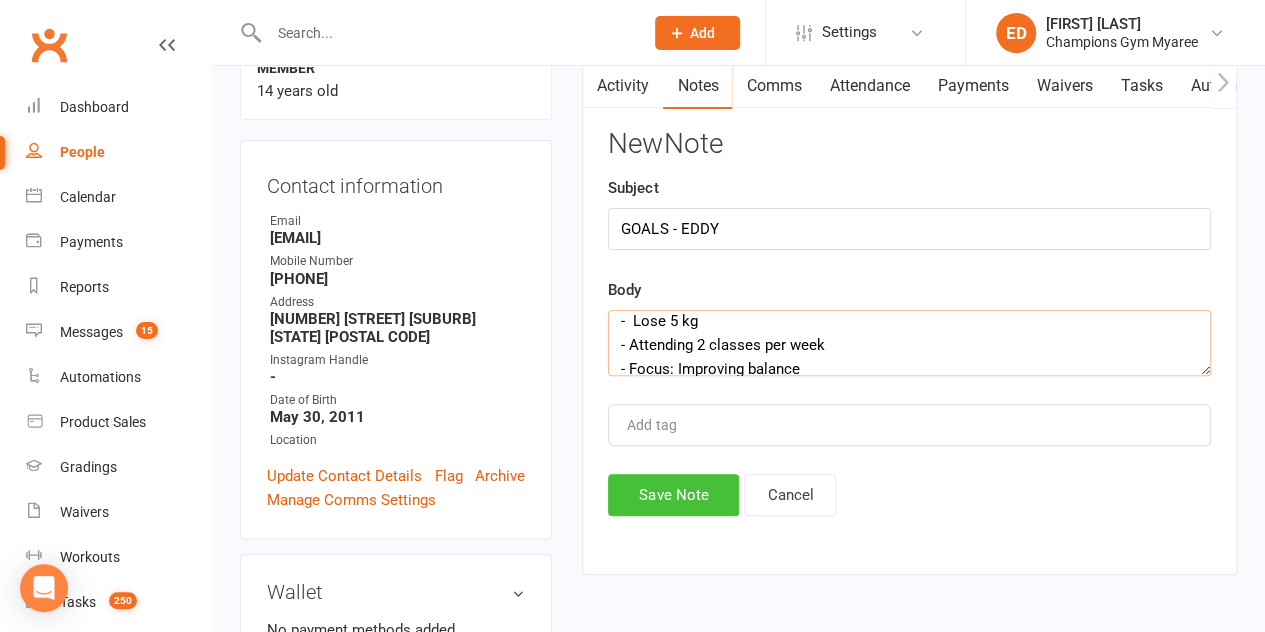 type on "-  Lose 5 kg
- Attending 2 classes per week
- Focus: Improving balance" 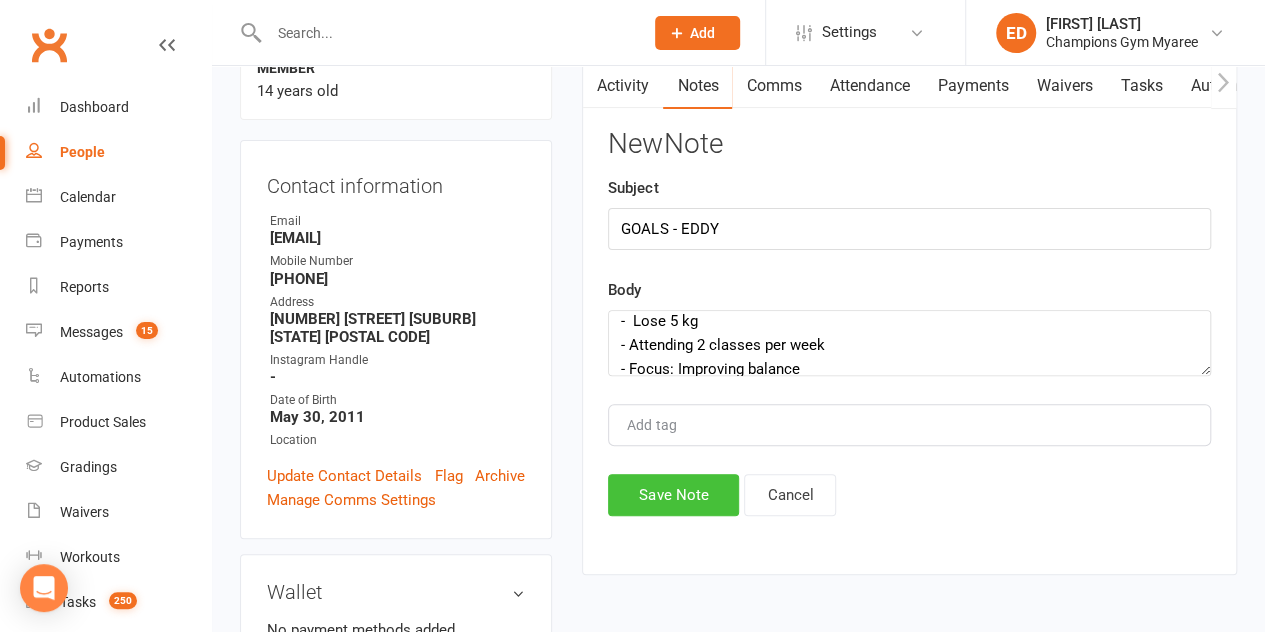 click on "Save Note" at bounding box center [673, 495] 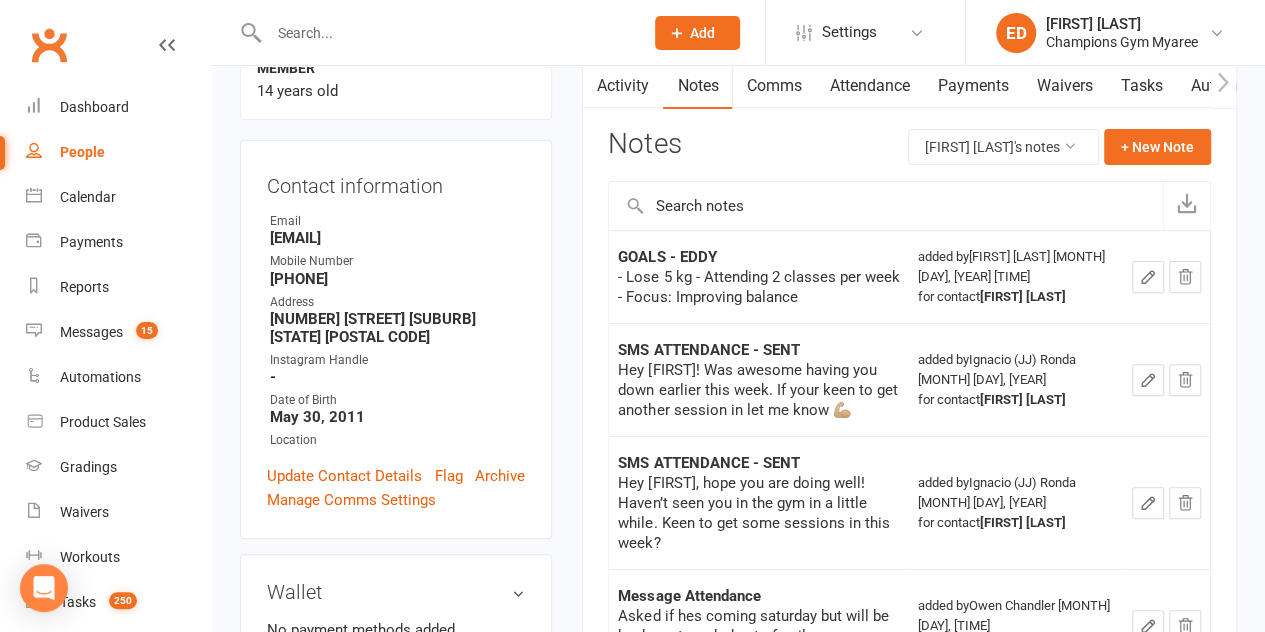 click on "Tasks" at bounding box center (1141, 86) 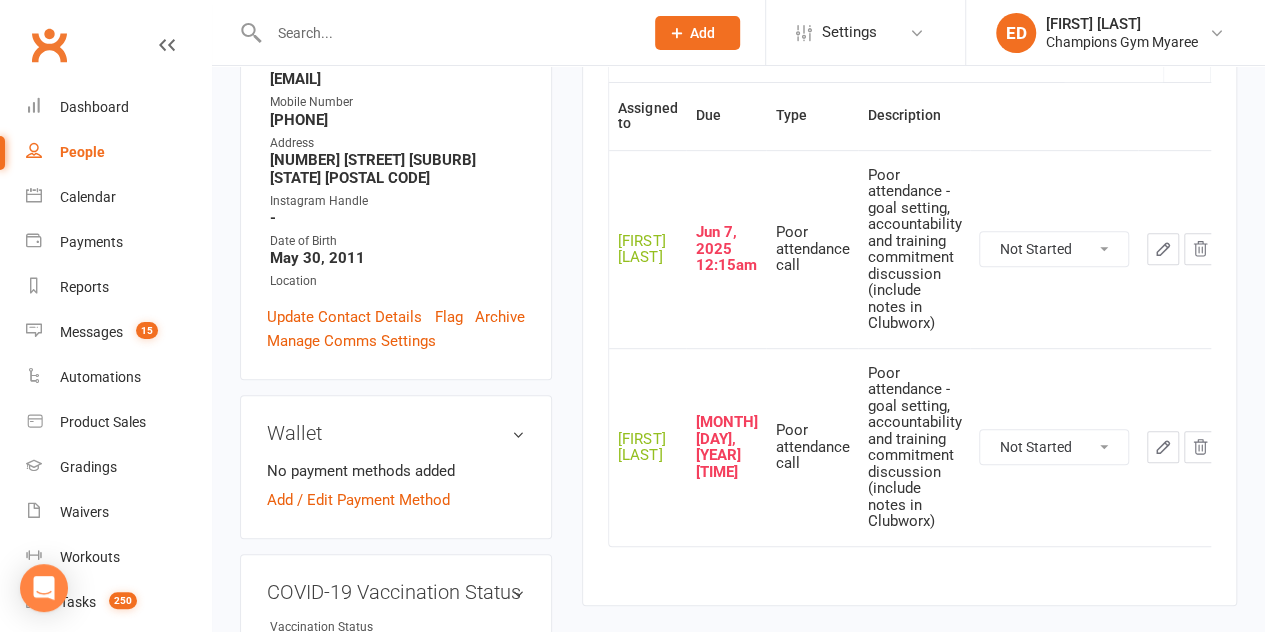 scroll, scrollTop: 355, scrollLeft: 0, axis: vertical 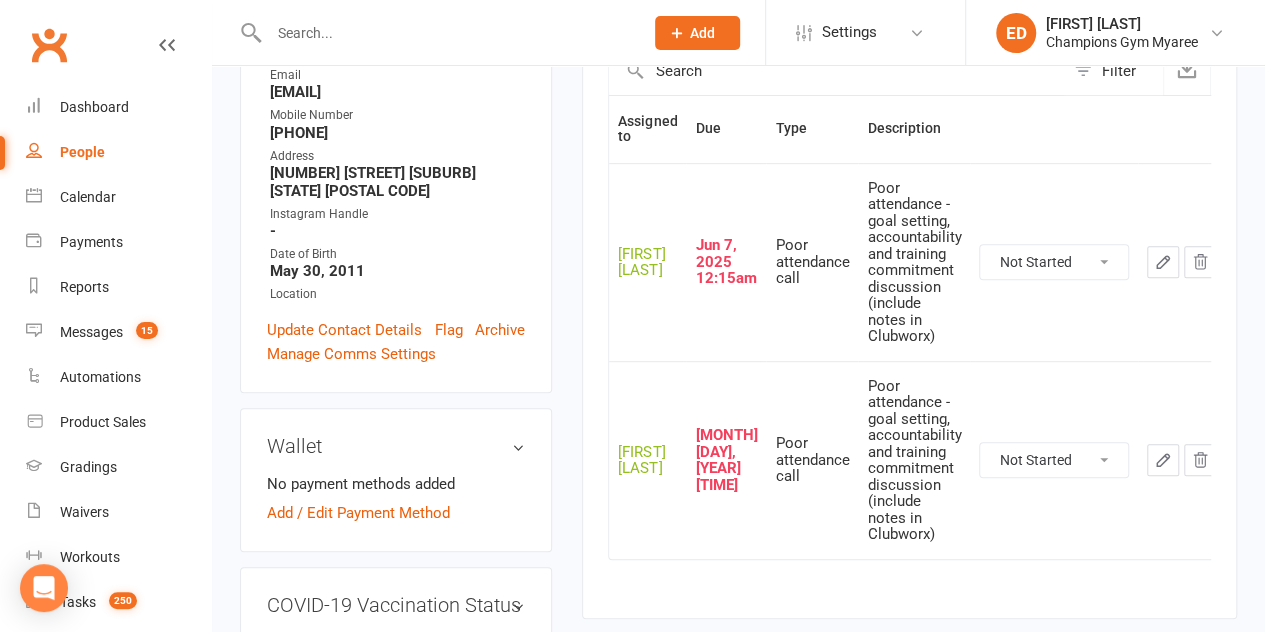 click on "Not Started In Progress Waiting Complete" at bounding box center [1054, 460] 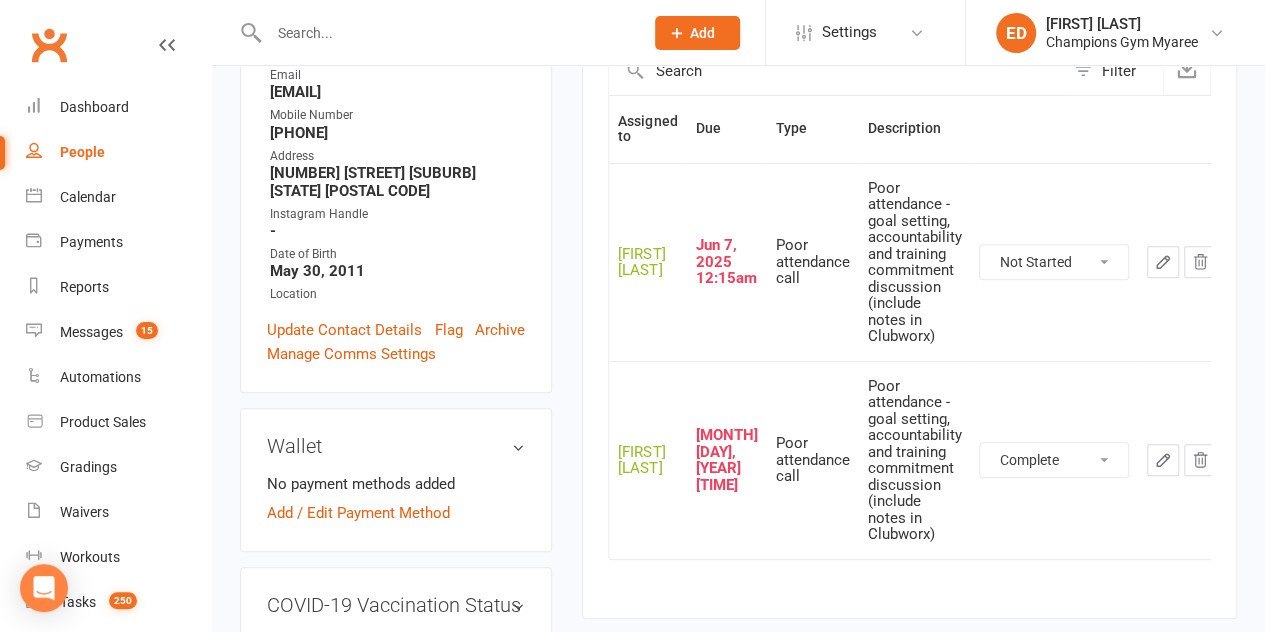 click on "Not Started In Progress Waiting Complete" at bounding box center [1054, 460] 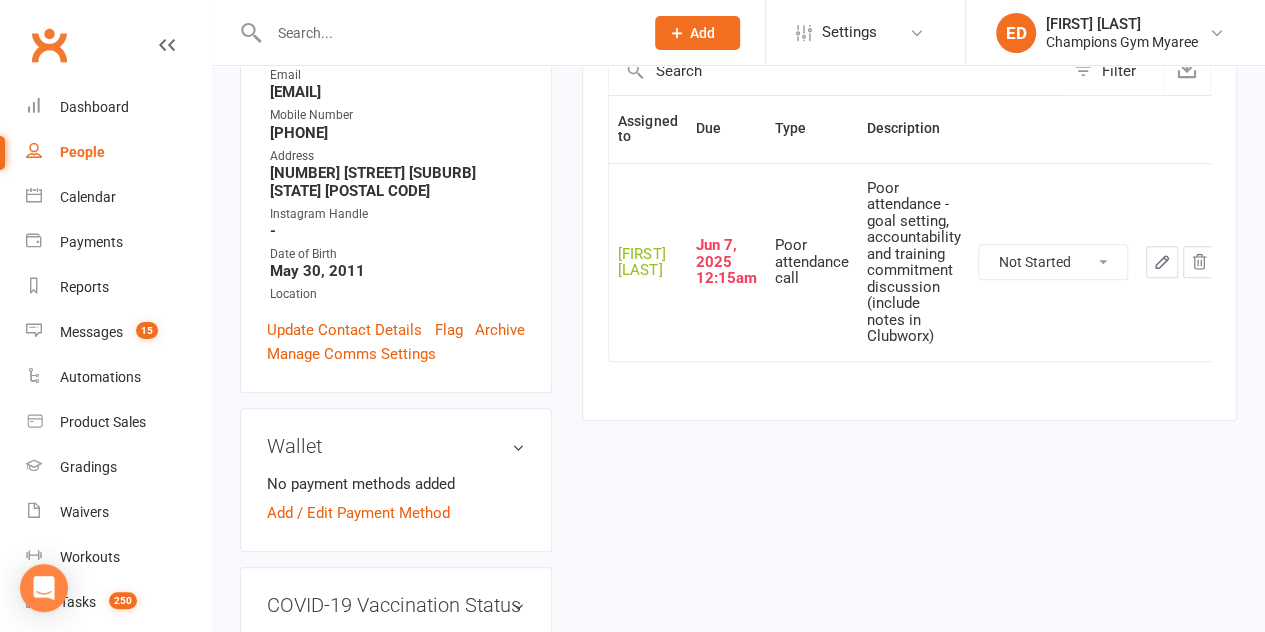 click on "Not Started In Progress Waiting Complete" at bounding box center [1053, 262] 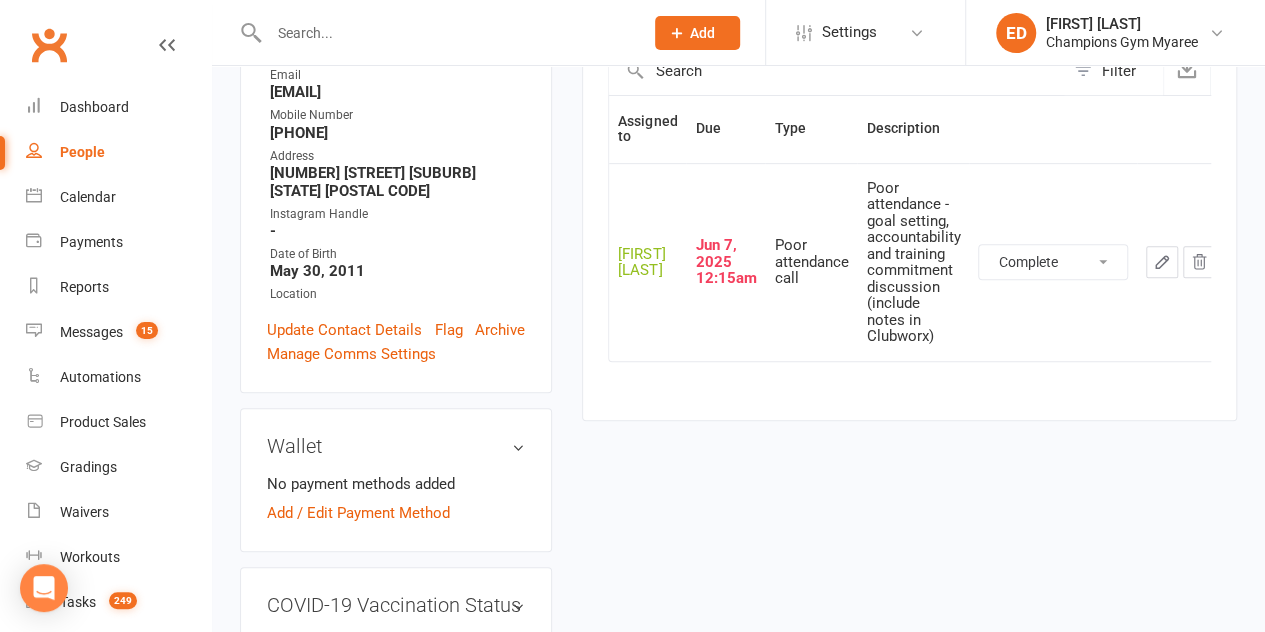 click on "Not Started In Progress Waiting Complete" at bounding box center [1053, 262] 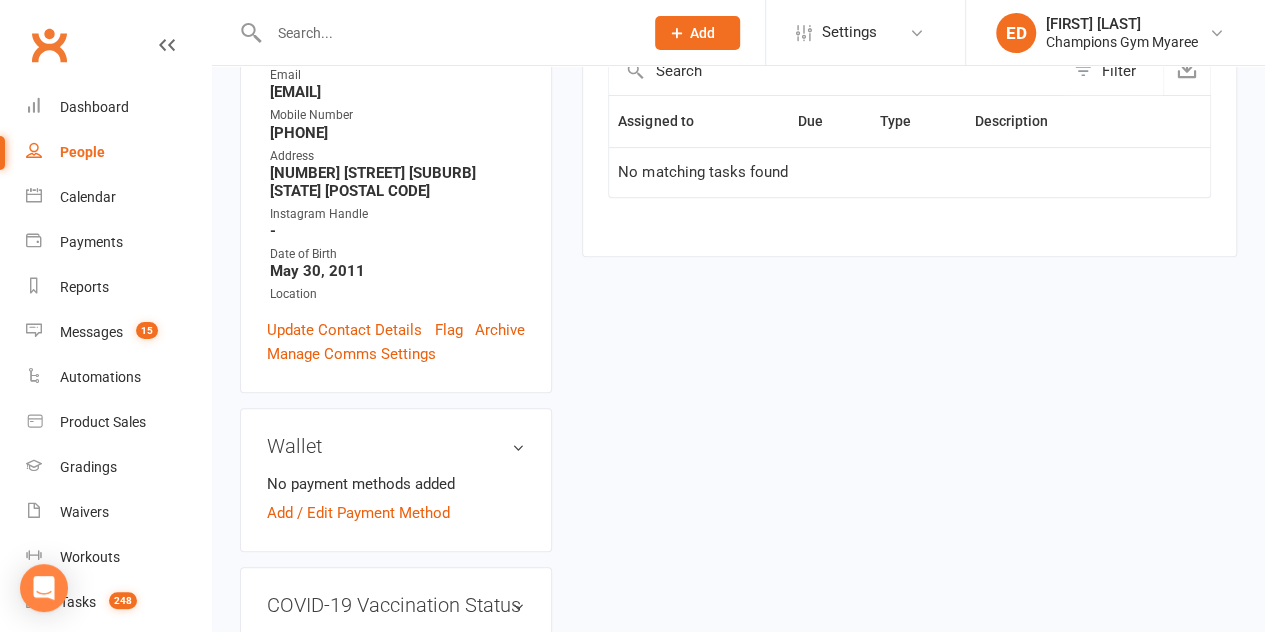 scroll, scrollTop: 0, scrollLeft: 0, axis: both 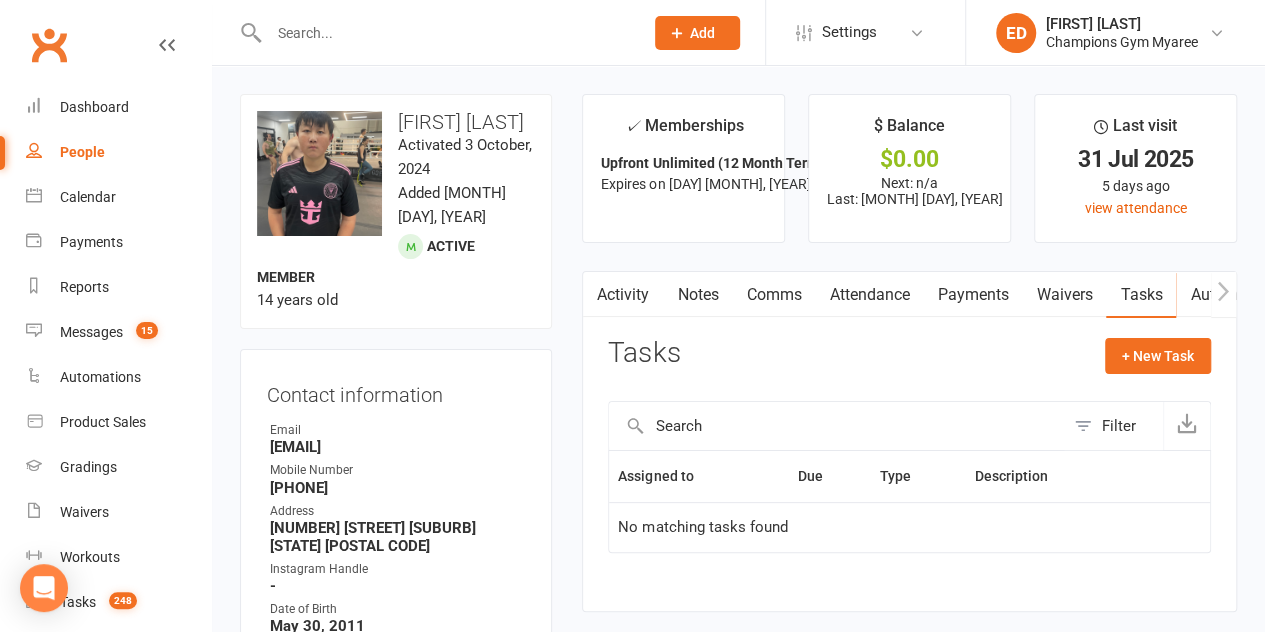 click at bounding box center [446, 33] 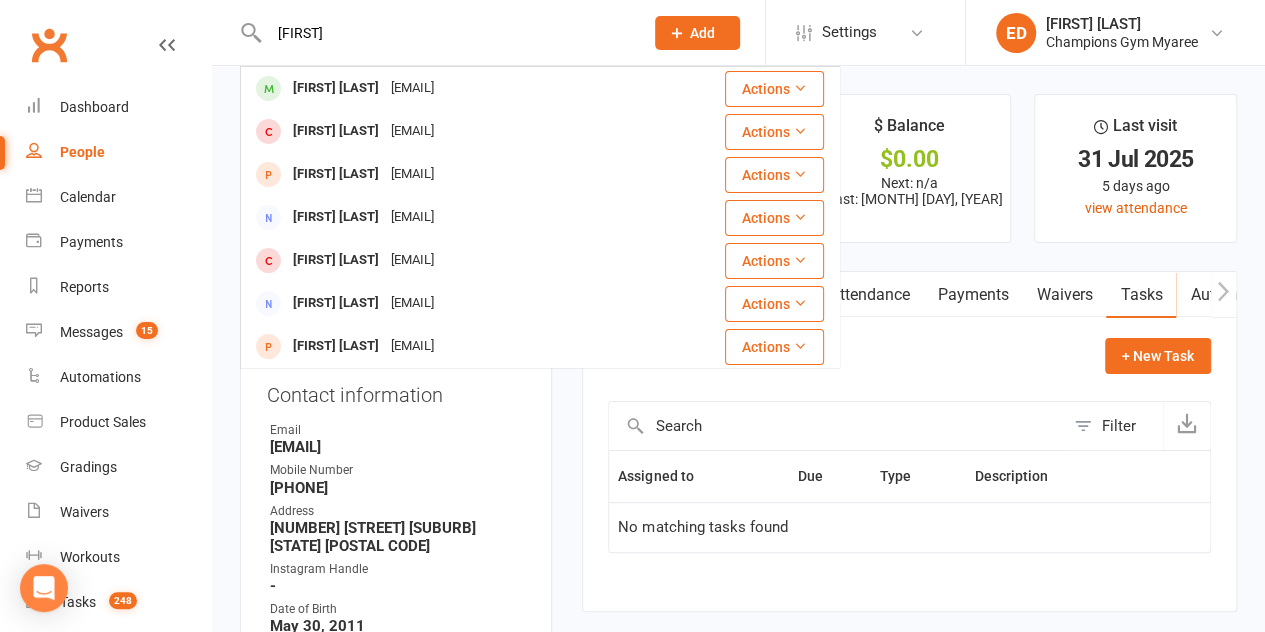 type on "[FIRST]" 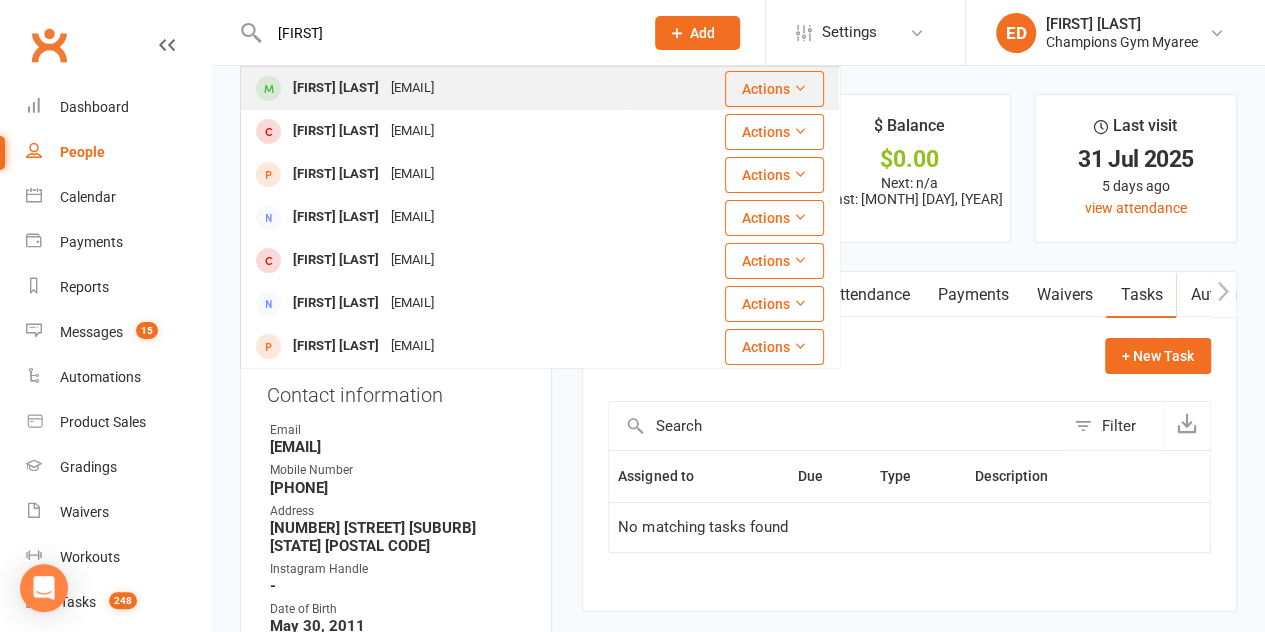 click on "[EMAIL]" at bounding box center (412, 88) 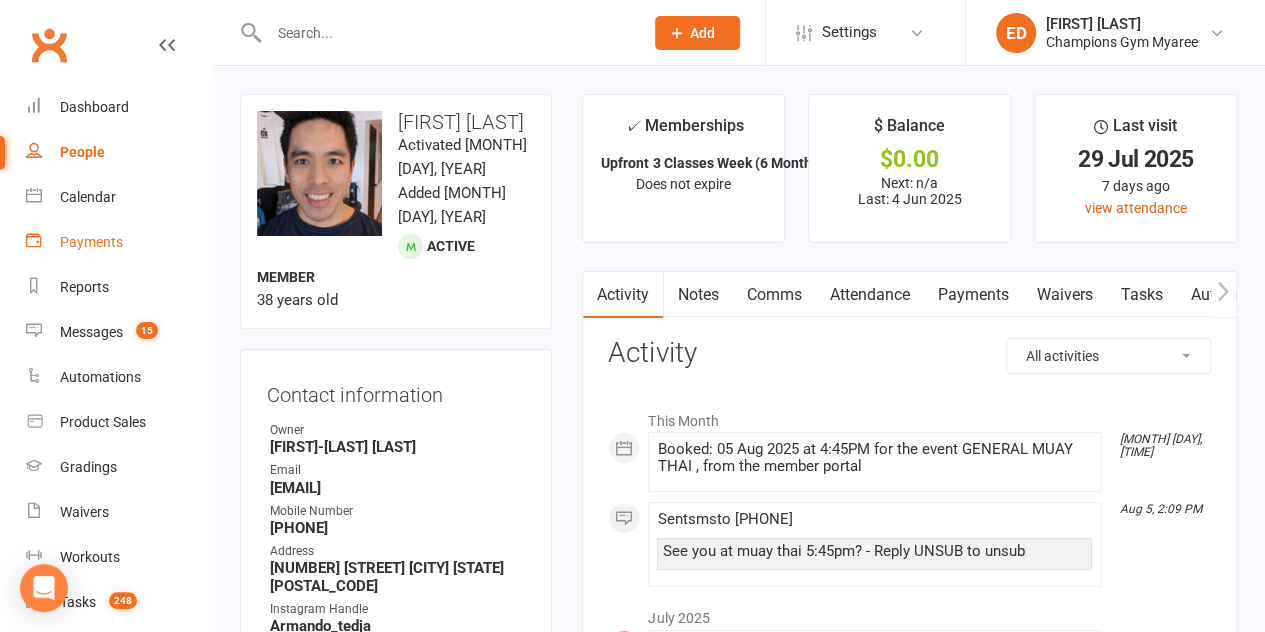 click on "Payments" at bounding box center [118, 242] 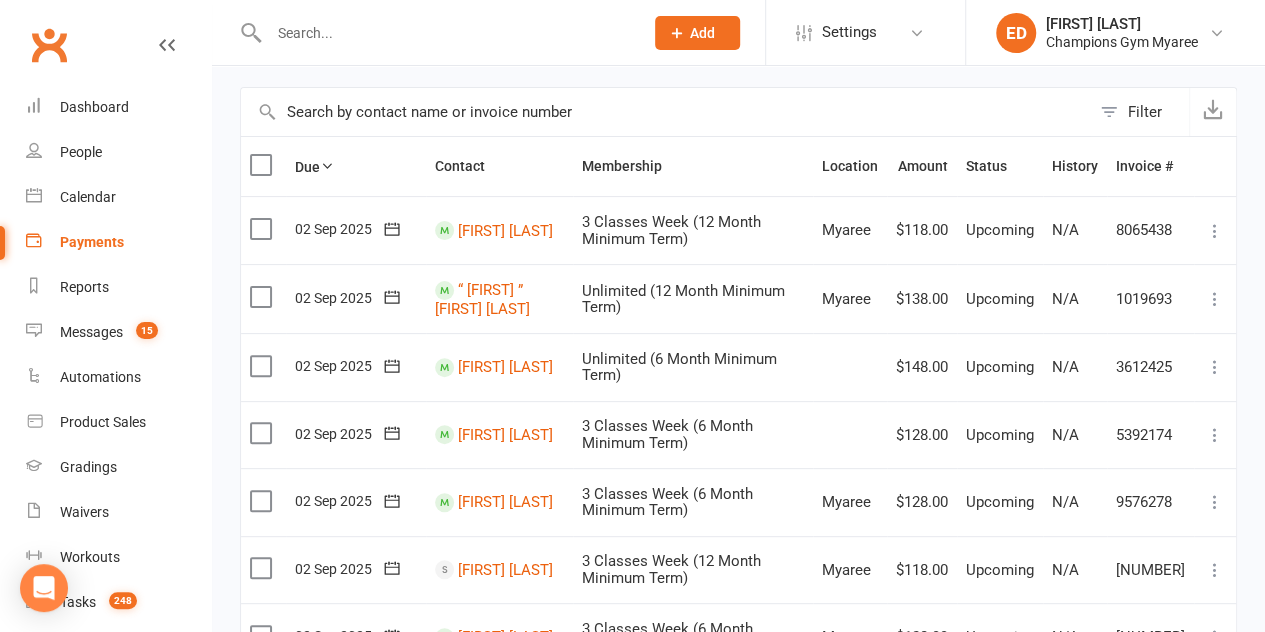 scroll, scrollTop: 128, scrollLeft: 0, axis: vertical 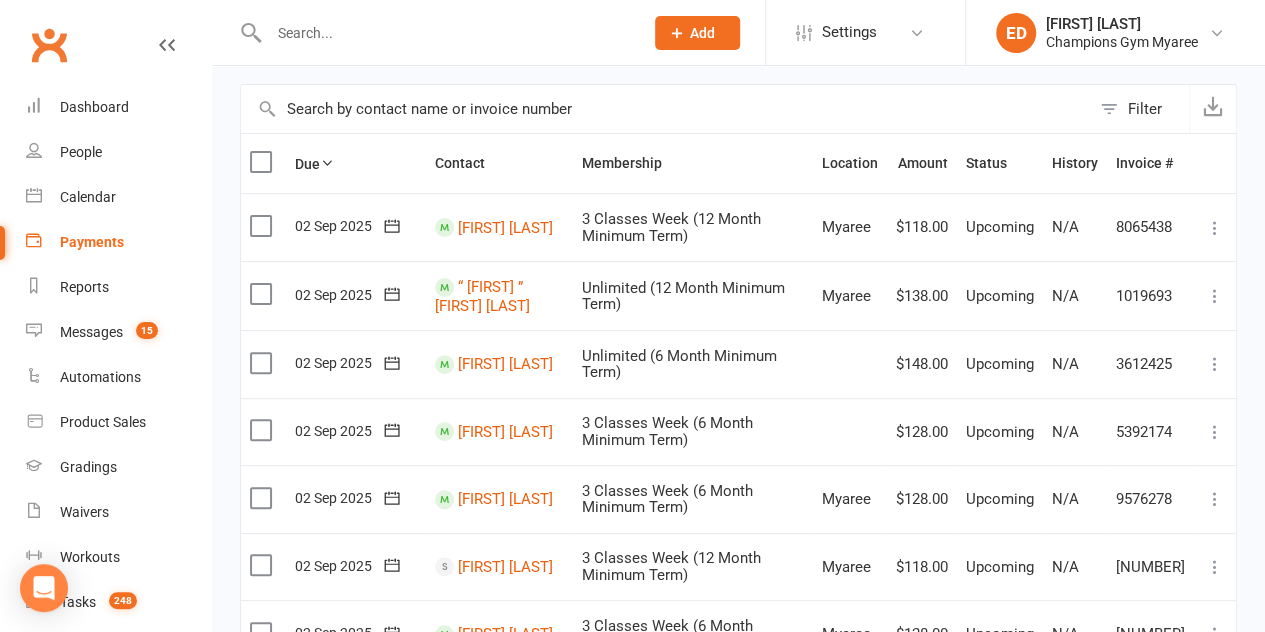 click at bounding box center (446, 33) 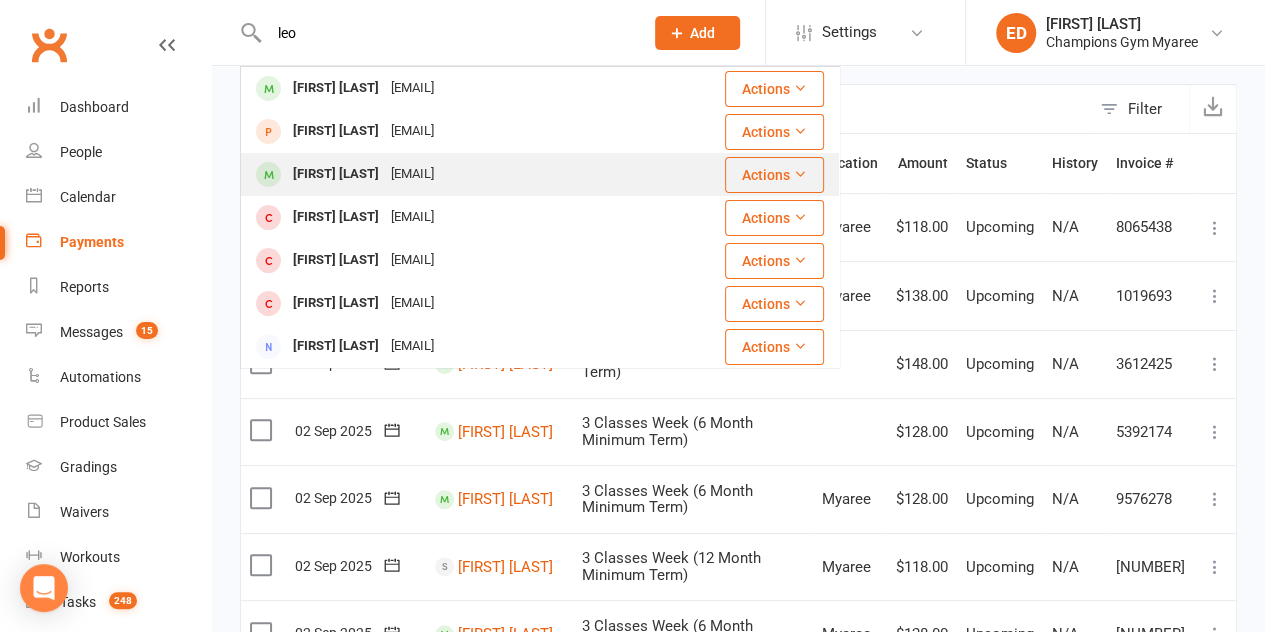 type on "leo" 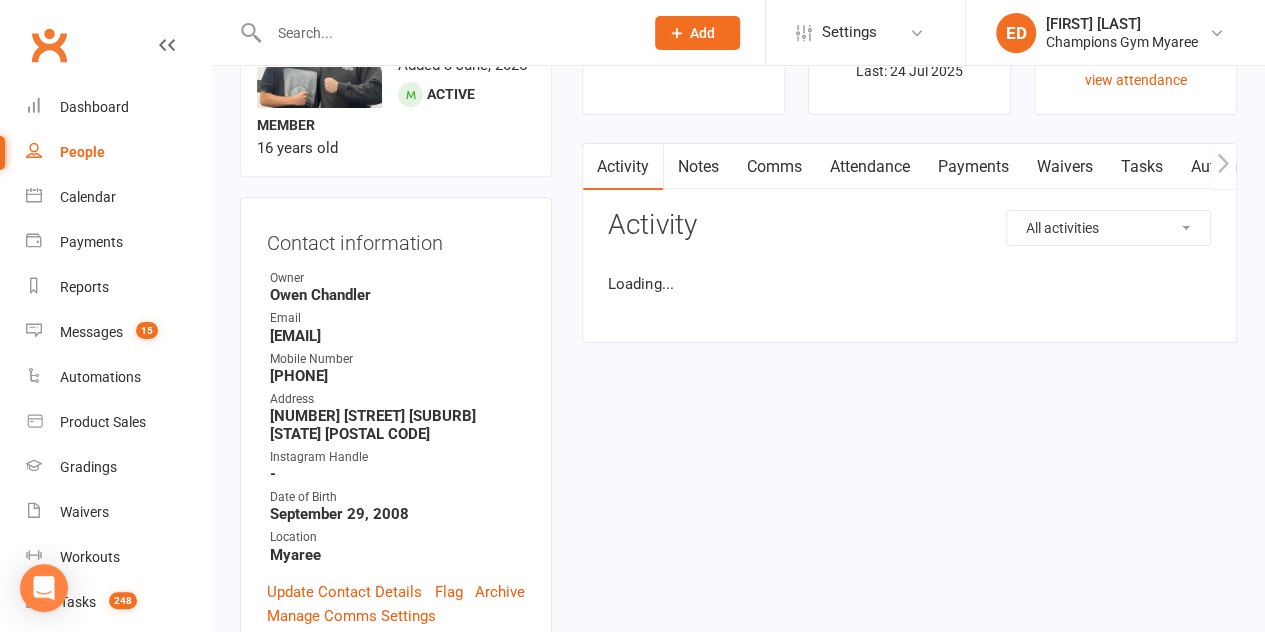 scroll, scrollTop: 0, scrollLeft: 0, axis: both 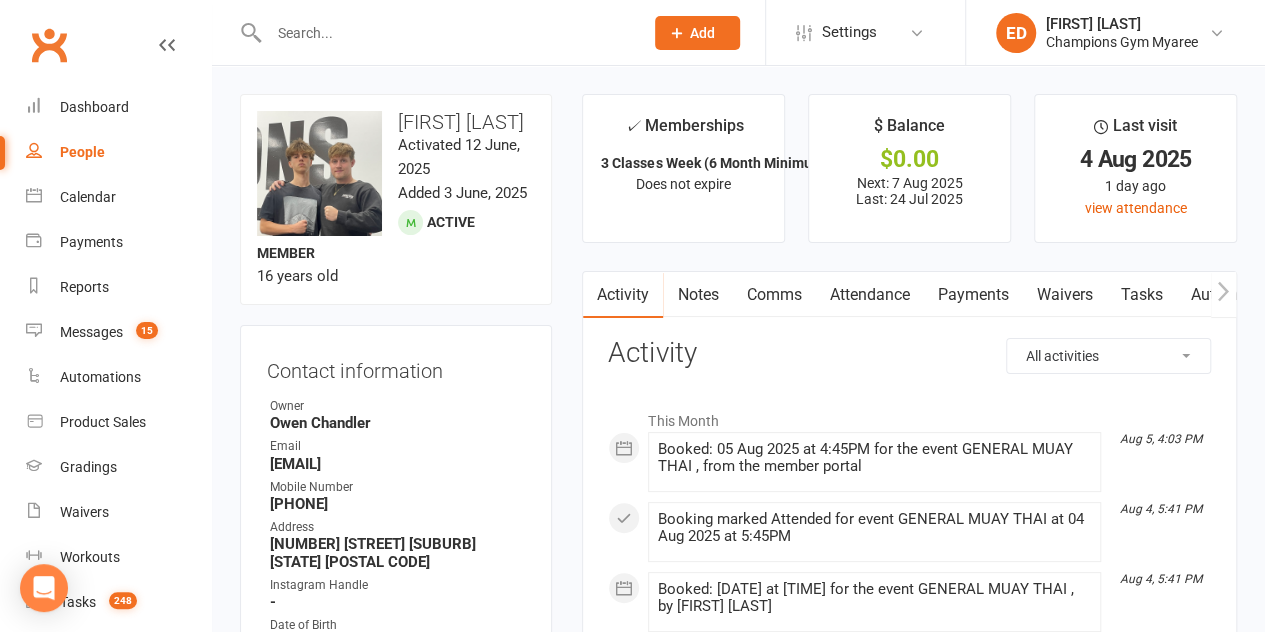 click on "Payments" at bounding box center (972, 295) 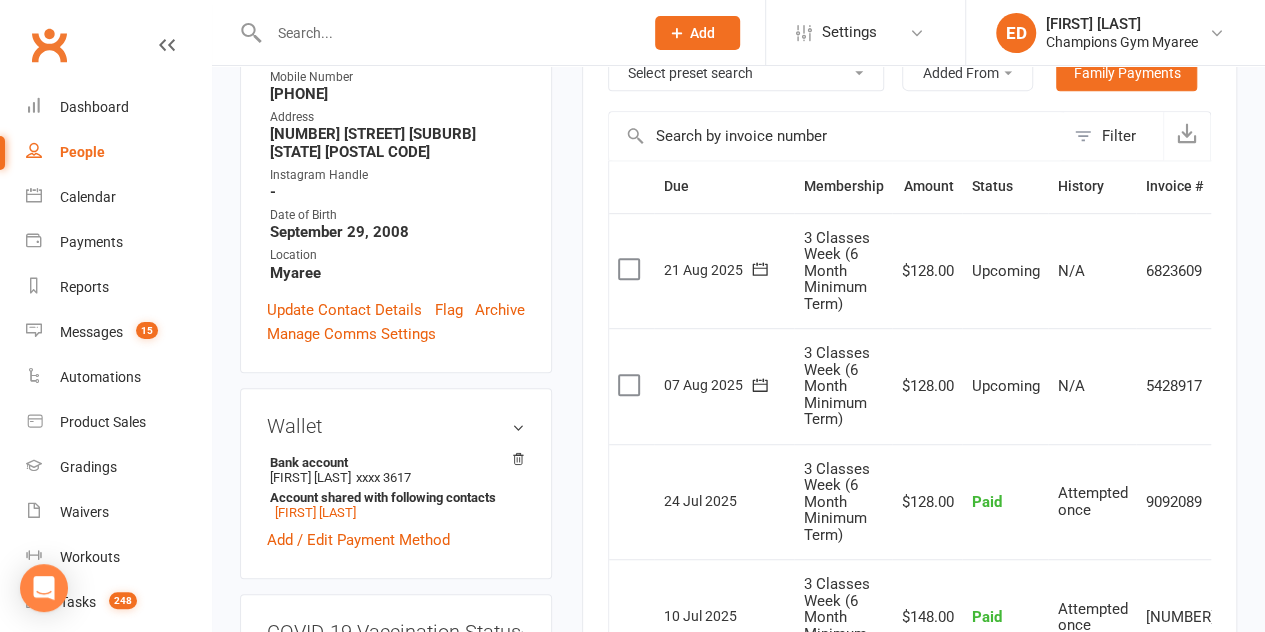 scroll, scrollTop: 423, scrollLeft: 0, axis: vertical 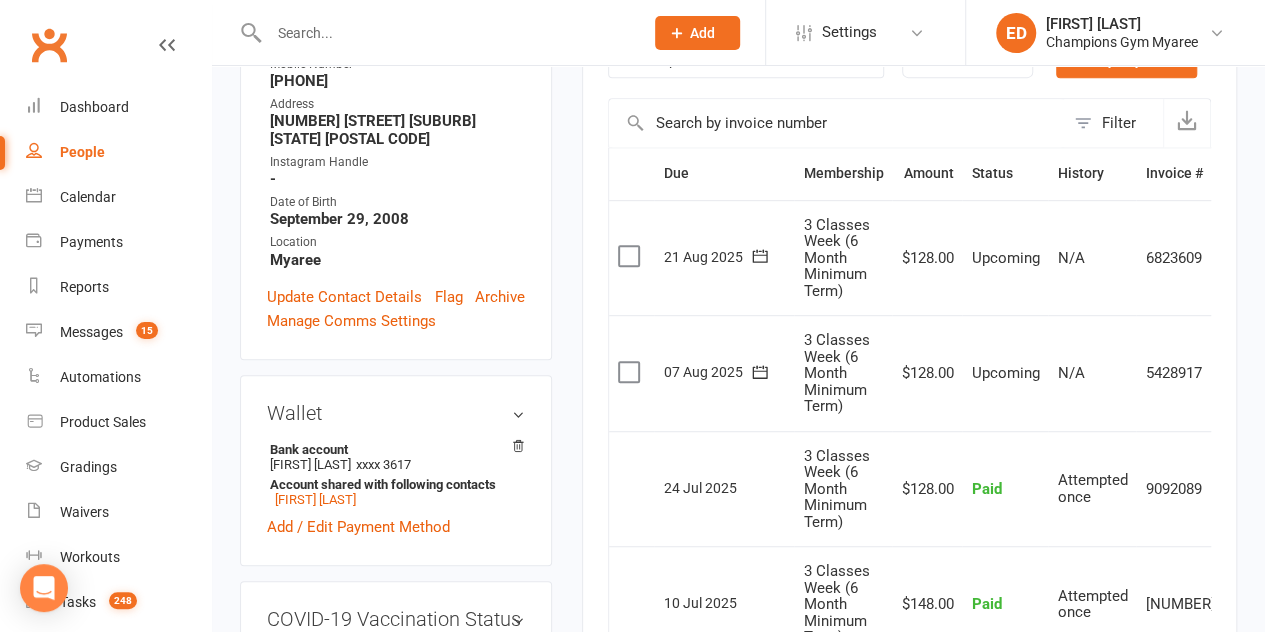 click at bounding box center [446, 33] 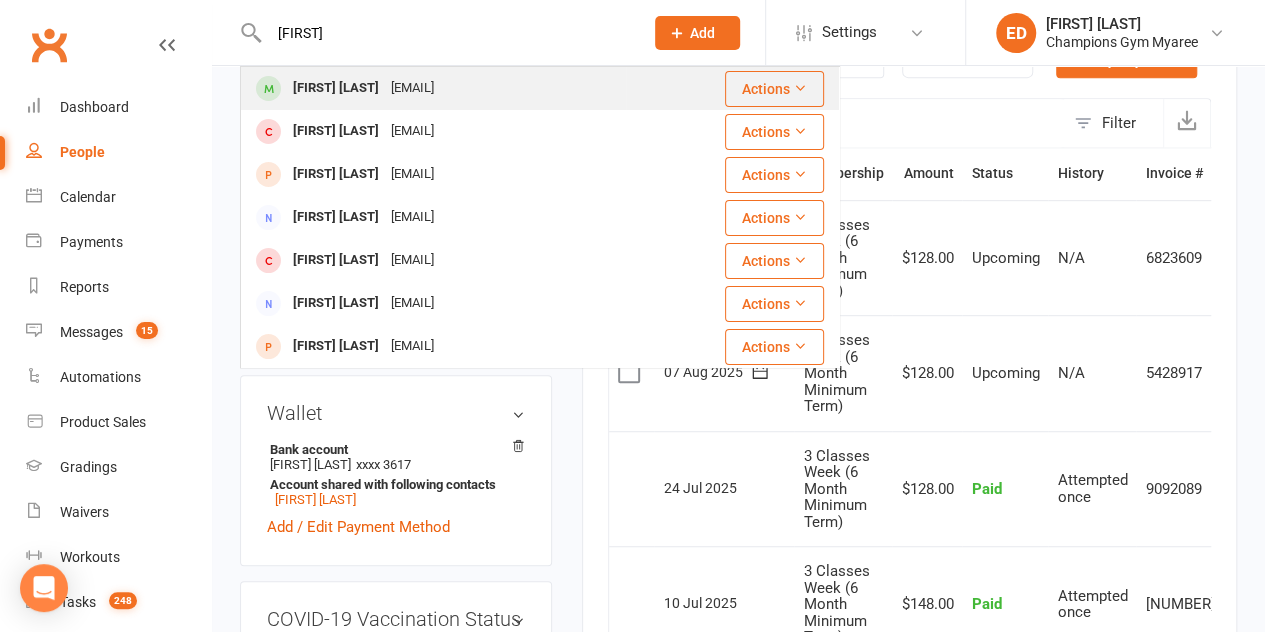 type on "[FIRST]" 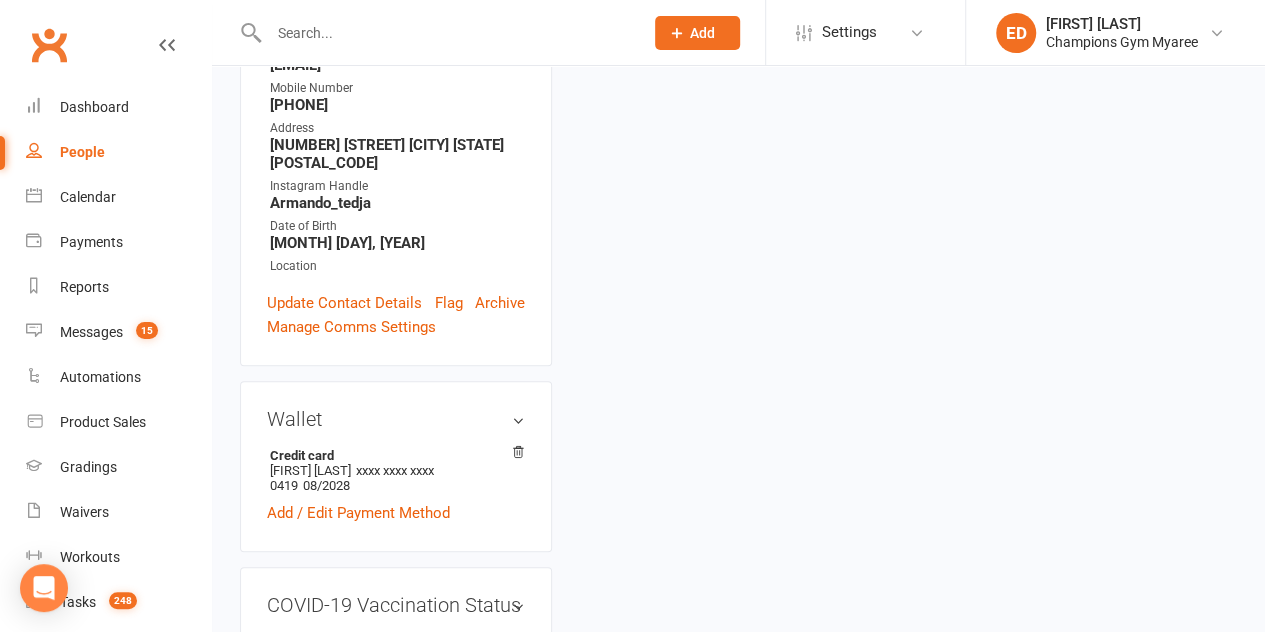 scroll, scrollTop: 0, scrollLeft: 0, axis: both 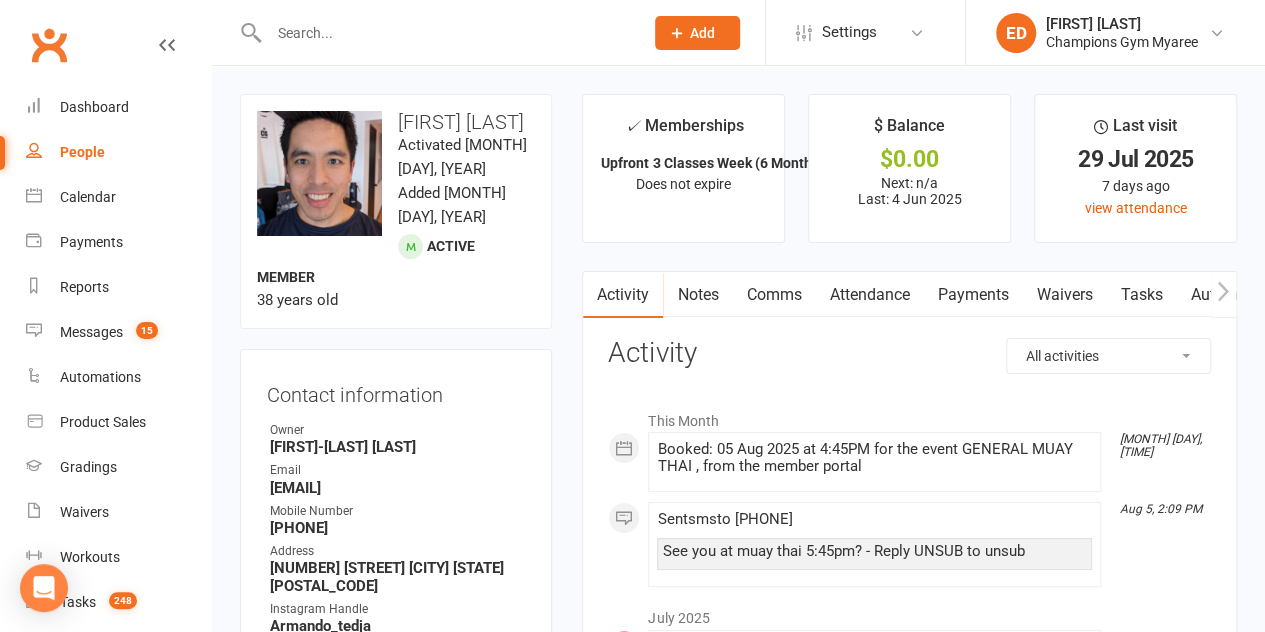 click on "Notes" at bounding box center (697, 295) 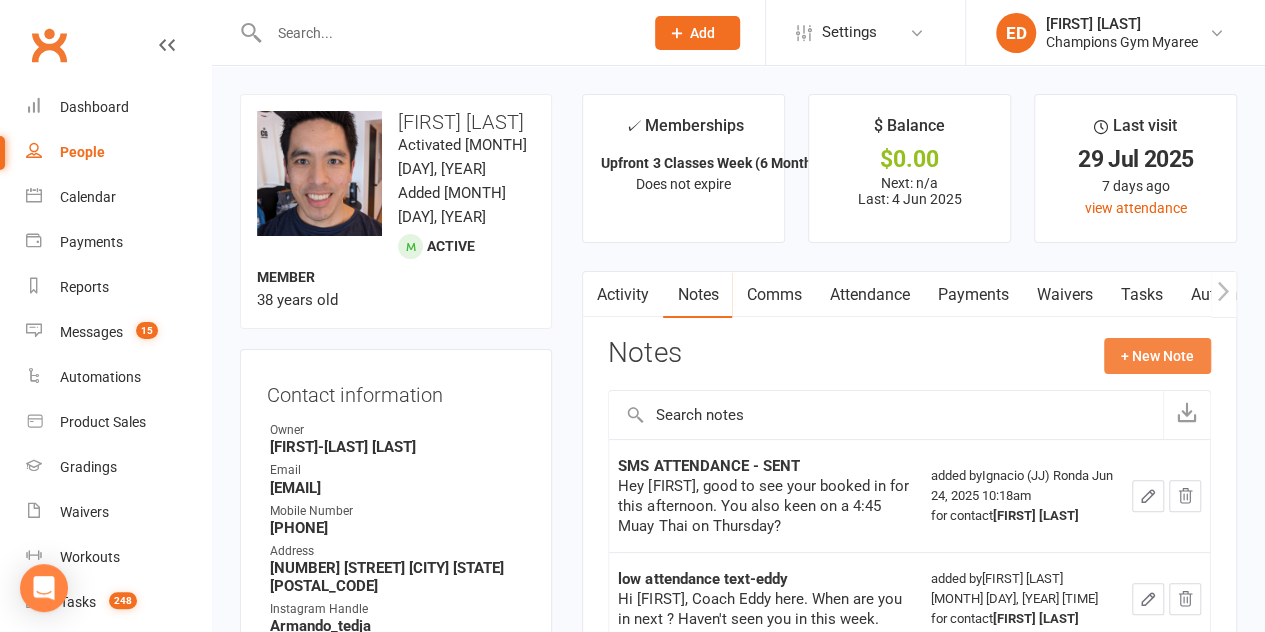 click on "+ New Note" at bounding box center (1157, 356) 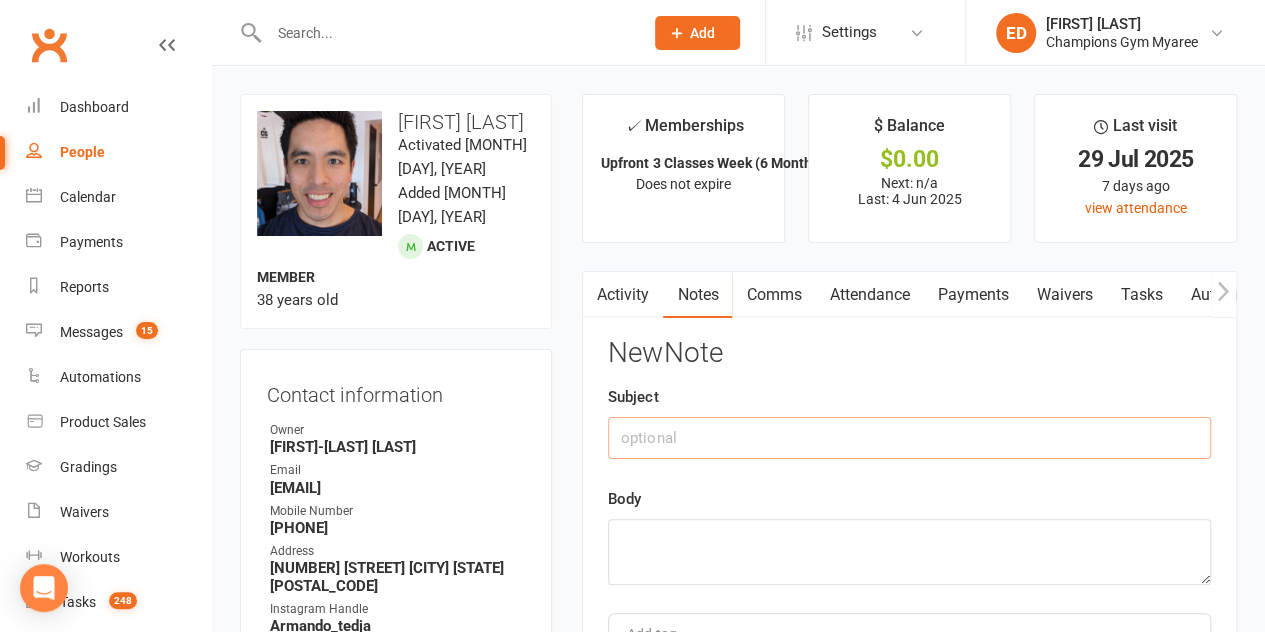 click at bounding box center (909, 438) 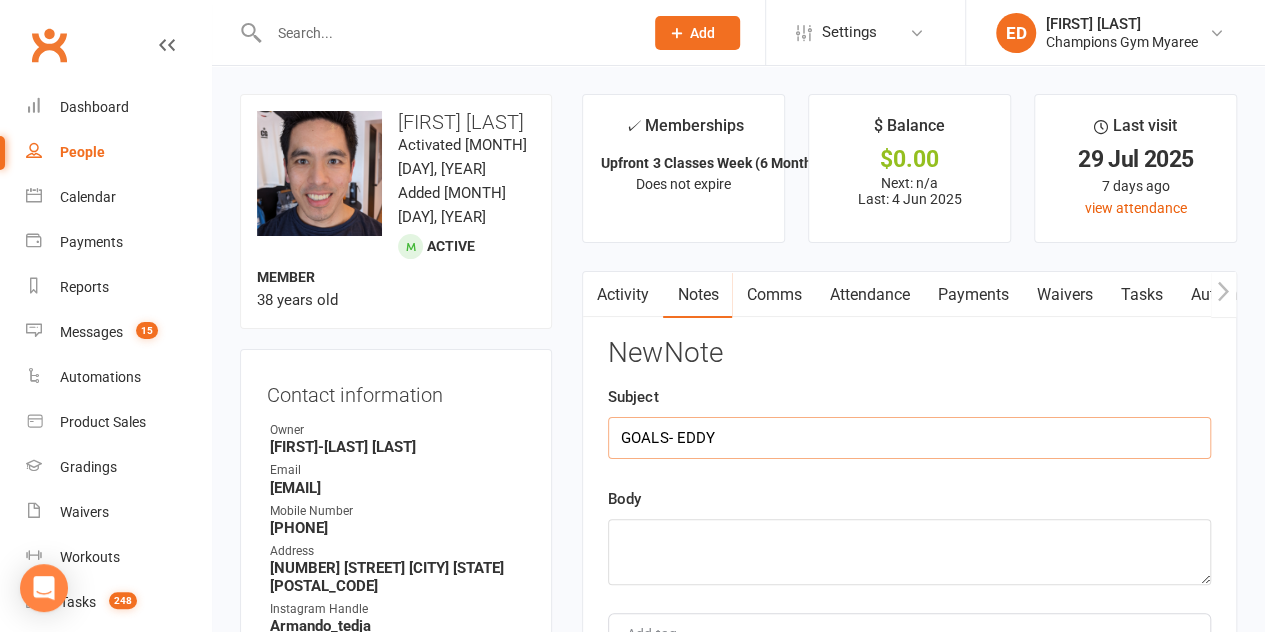type on "GOALS- EDDY" 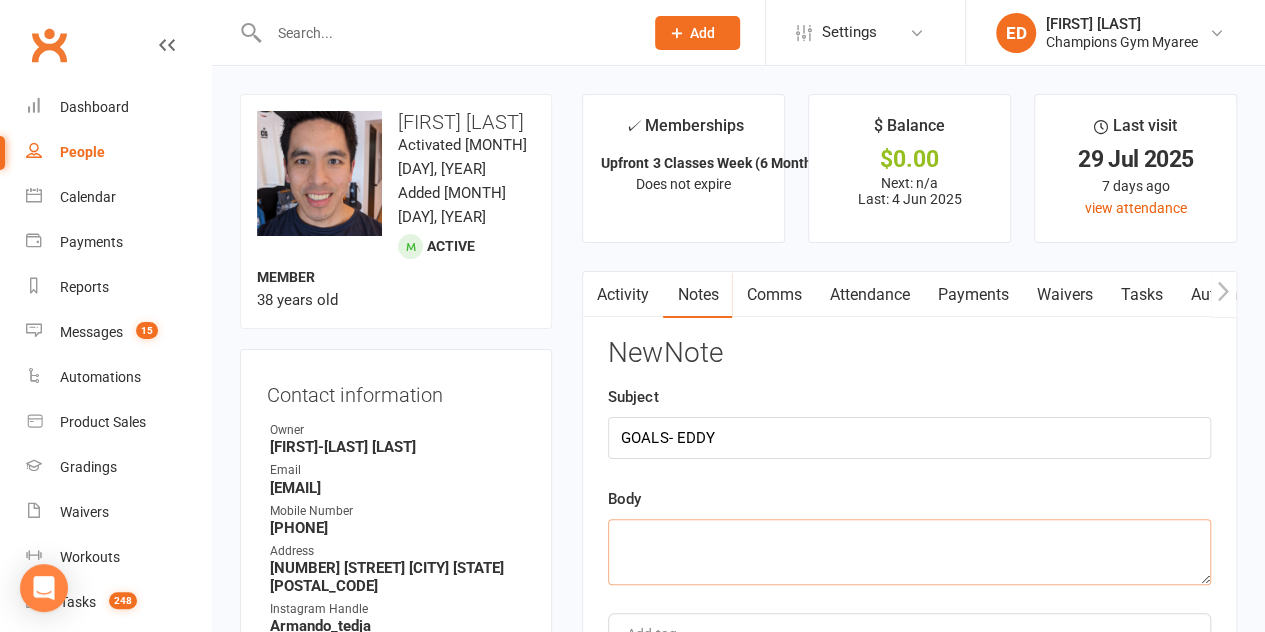 click at bounding box center (909, 552) 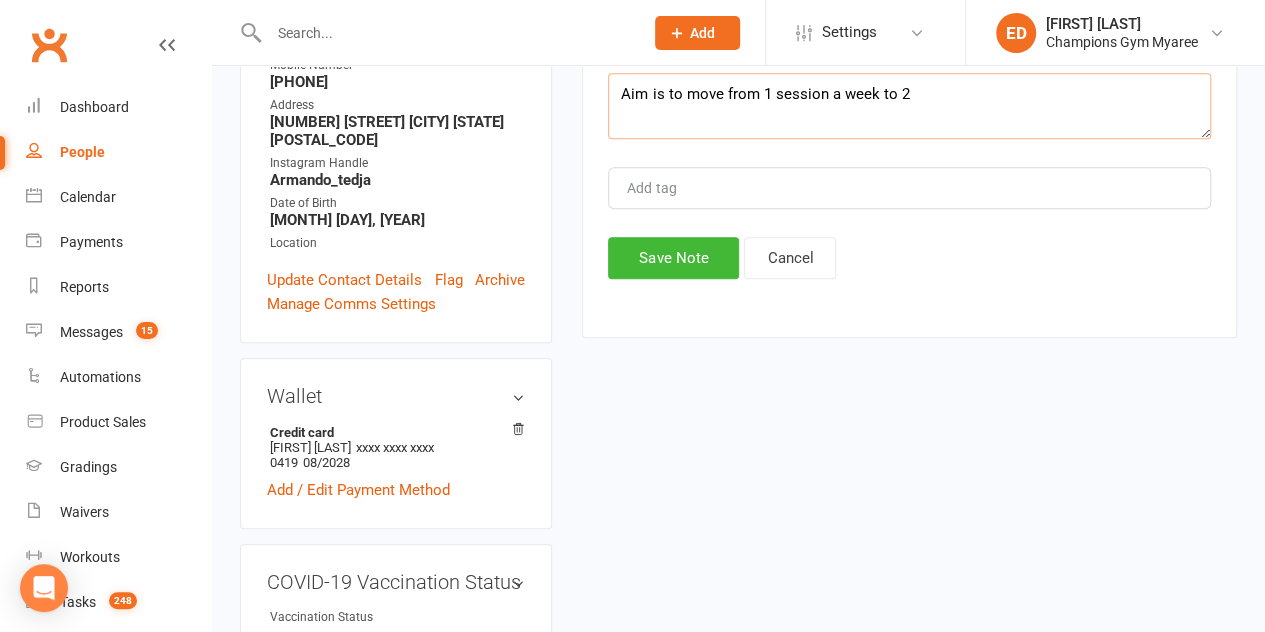 scroll, scrollTop: 450, scrollLeft: 0, axis: vertical 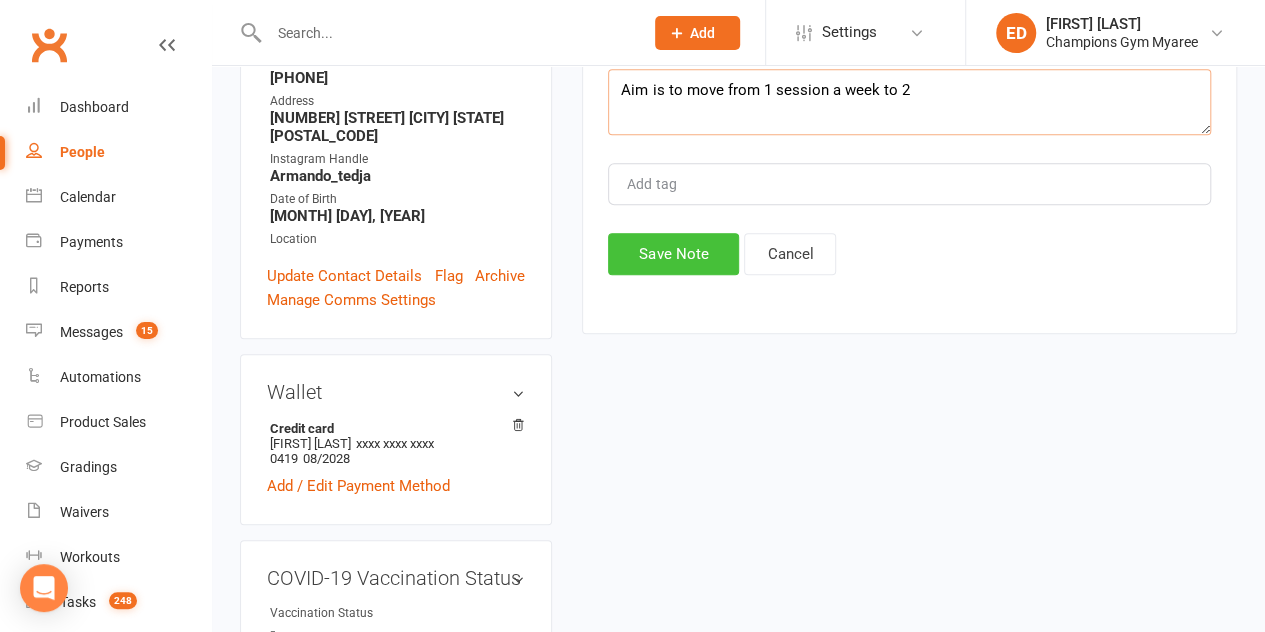 type on "Aim is to move from 1 session a week to 2" 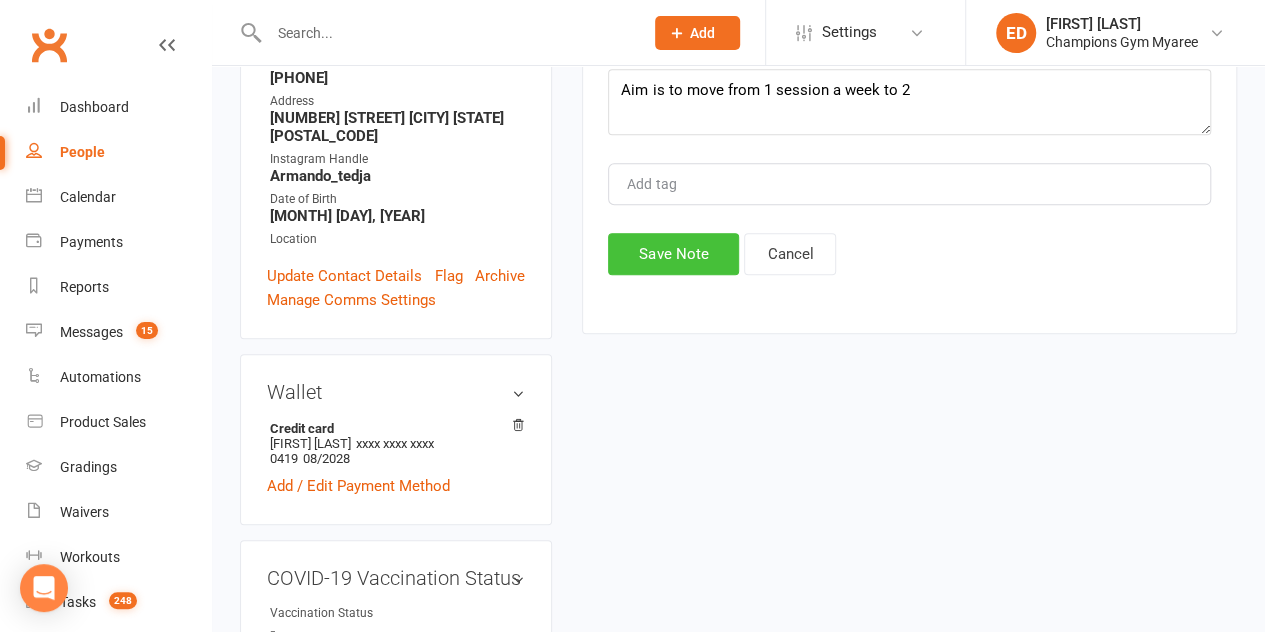 click on "Save Note" at bounding box center (673, 254) 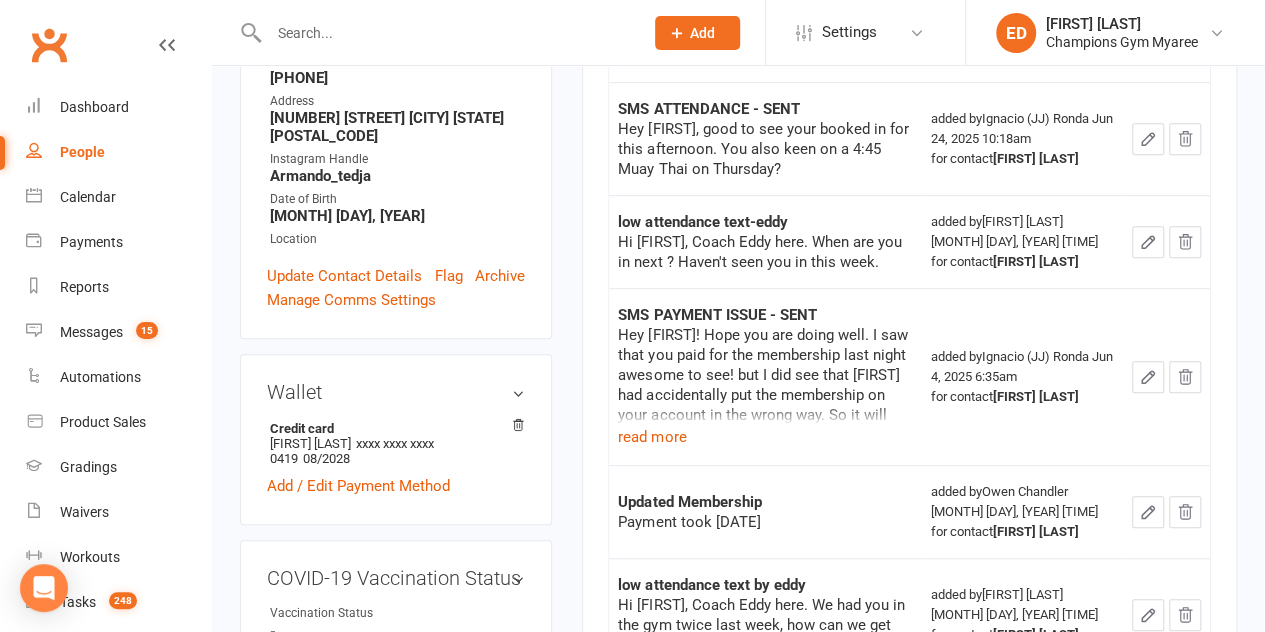 click at bounding box center [446, 33] 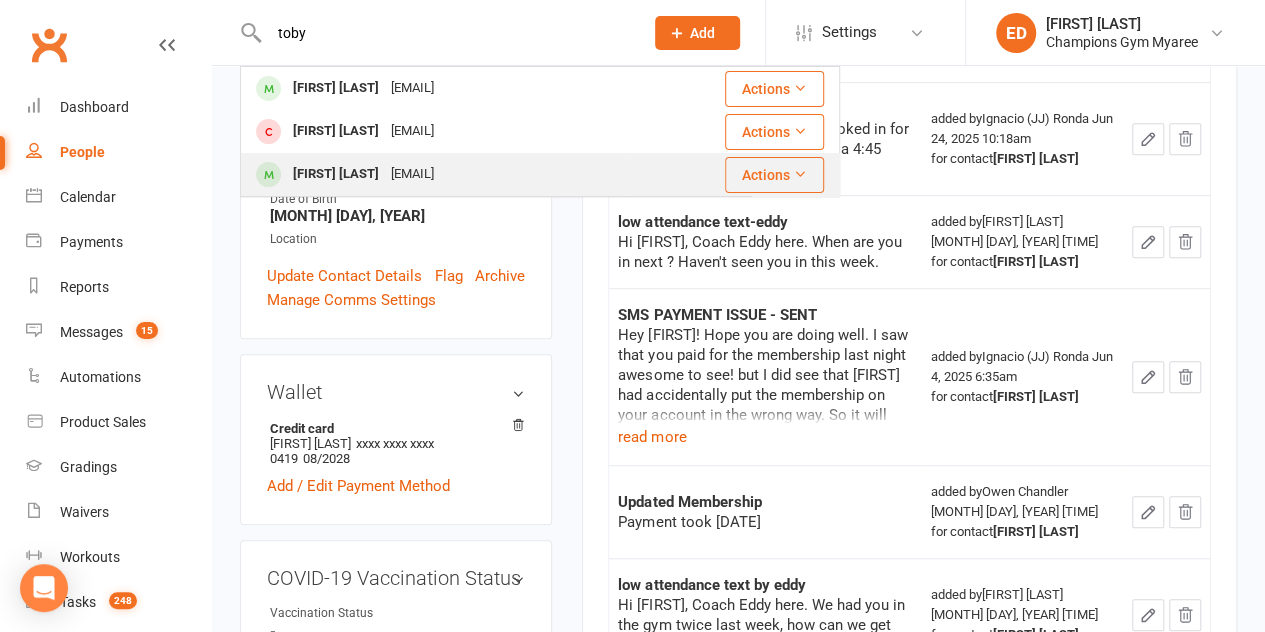 type on "toby" 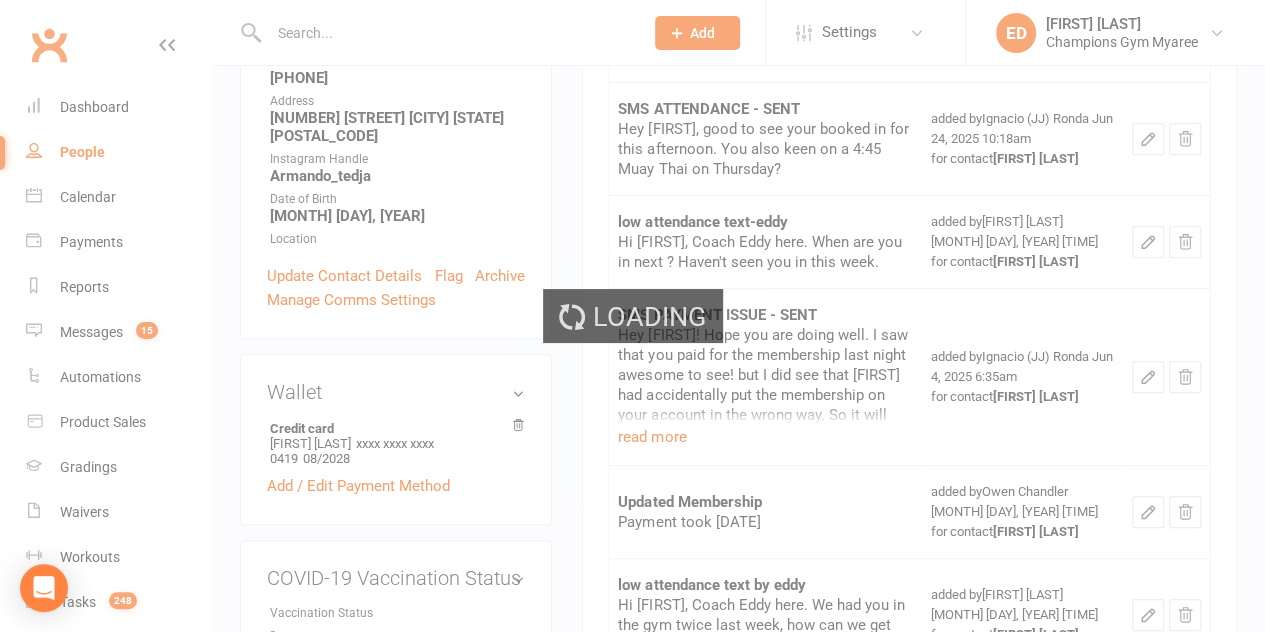 scroll, scrollTop: 0, scrollLeft: 0, axis: both 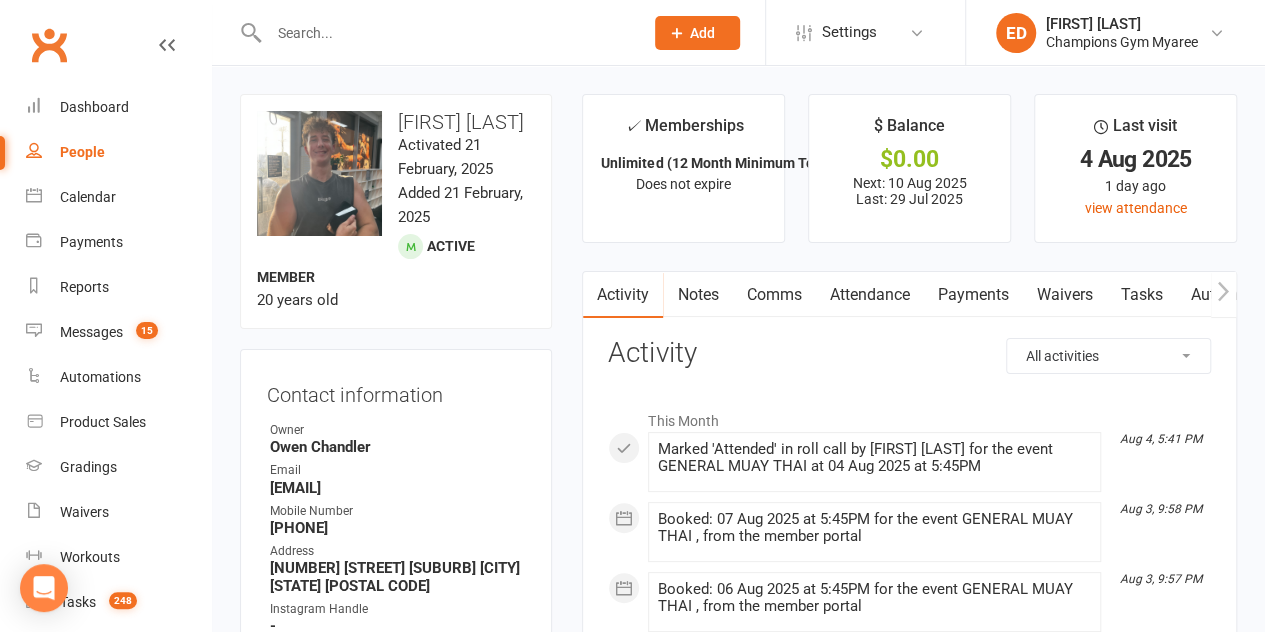 click on "Notes" at bounding box center [697, 295] 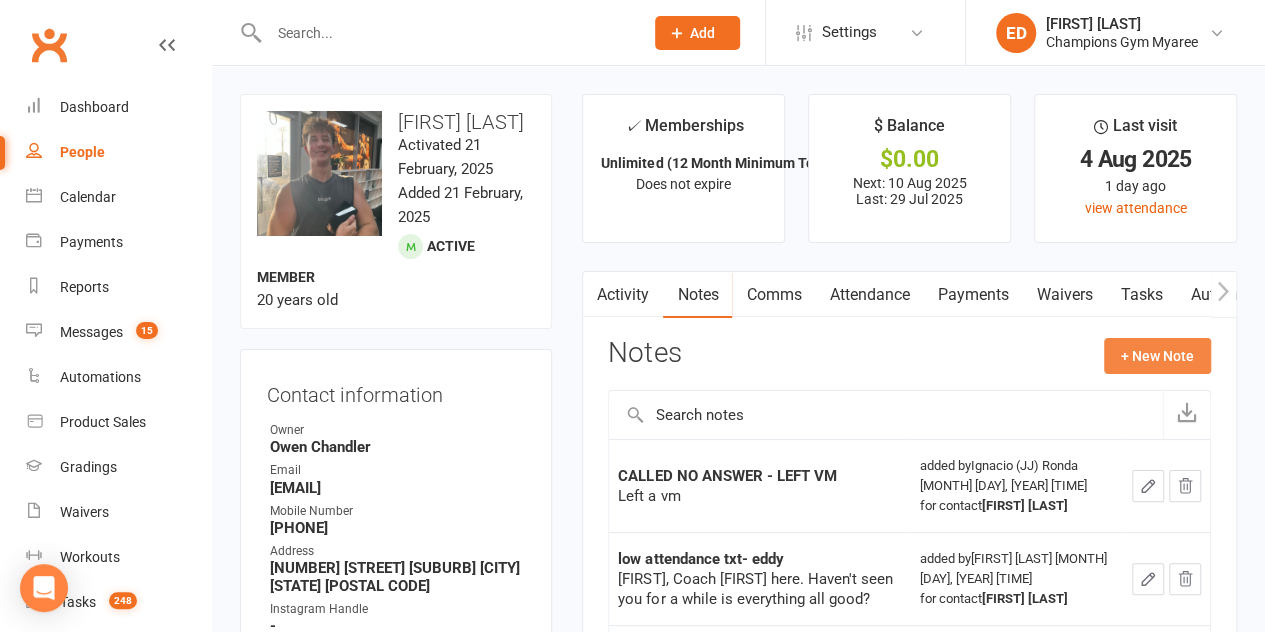 click on "+ New Note" at bounding box center [1157, 356] 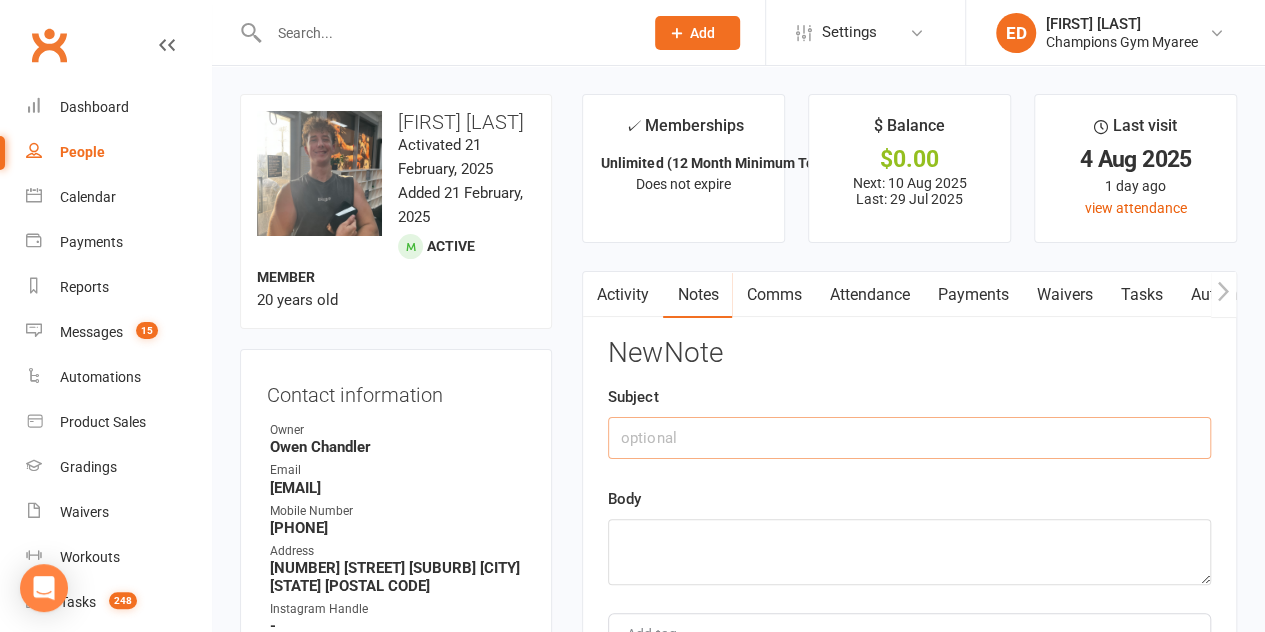 click at bounding box center [909, 438] 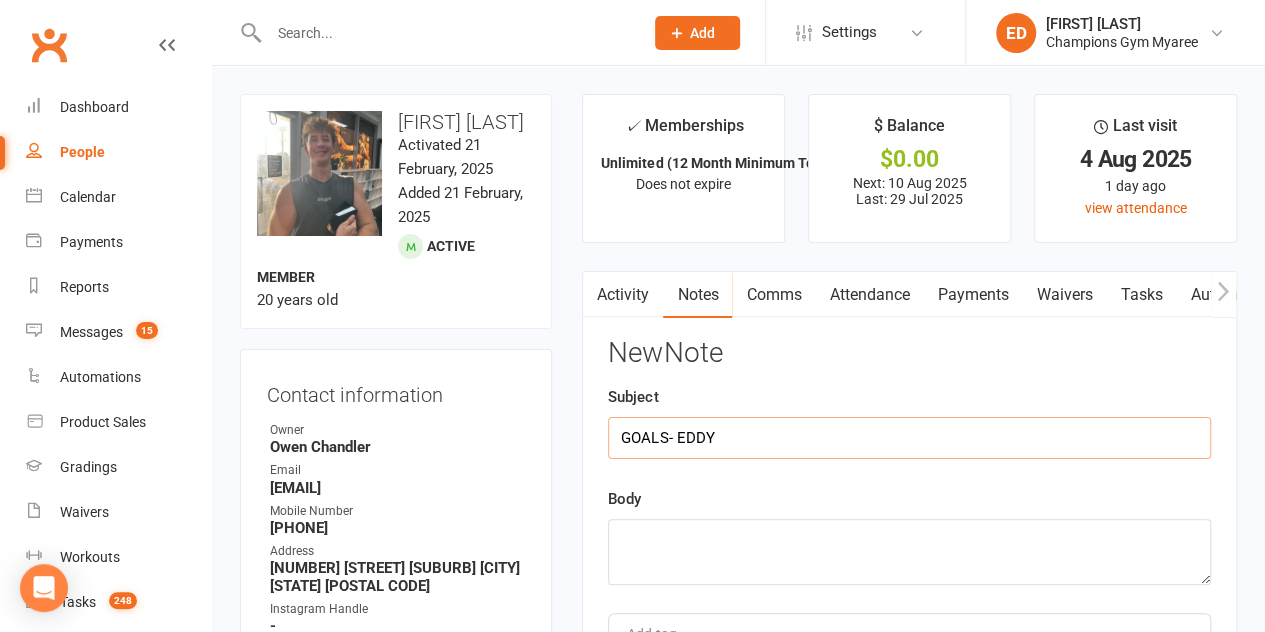 type on "GOALS- EDDY" 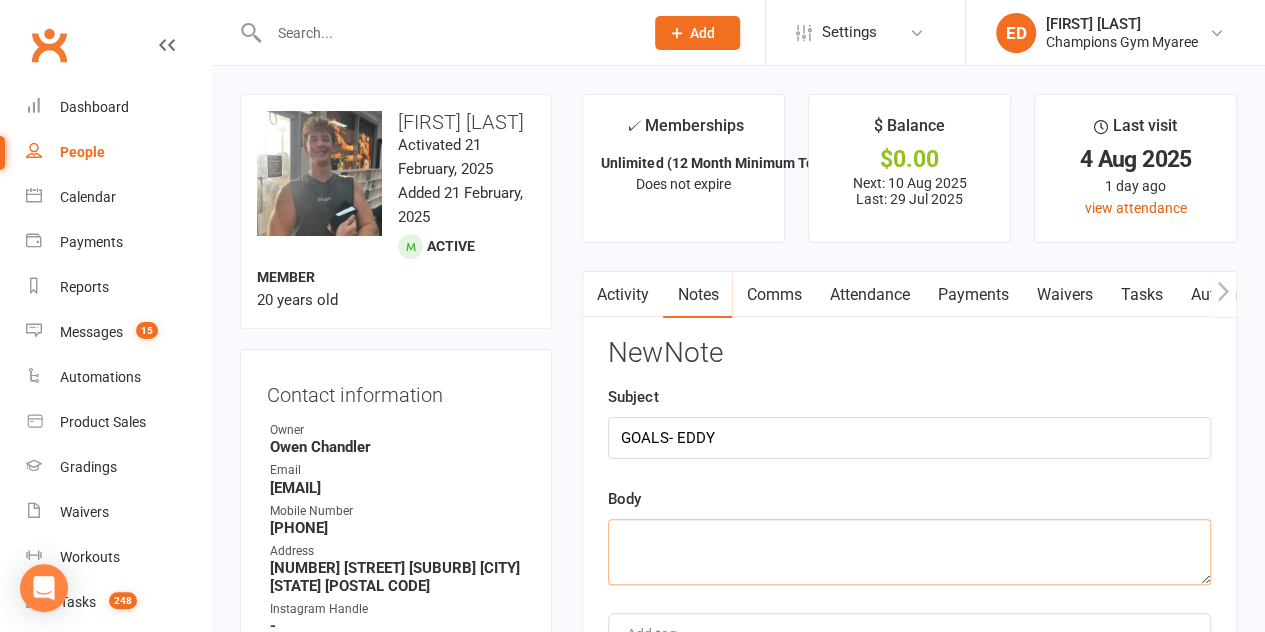 click at bounding box center (909, 552) 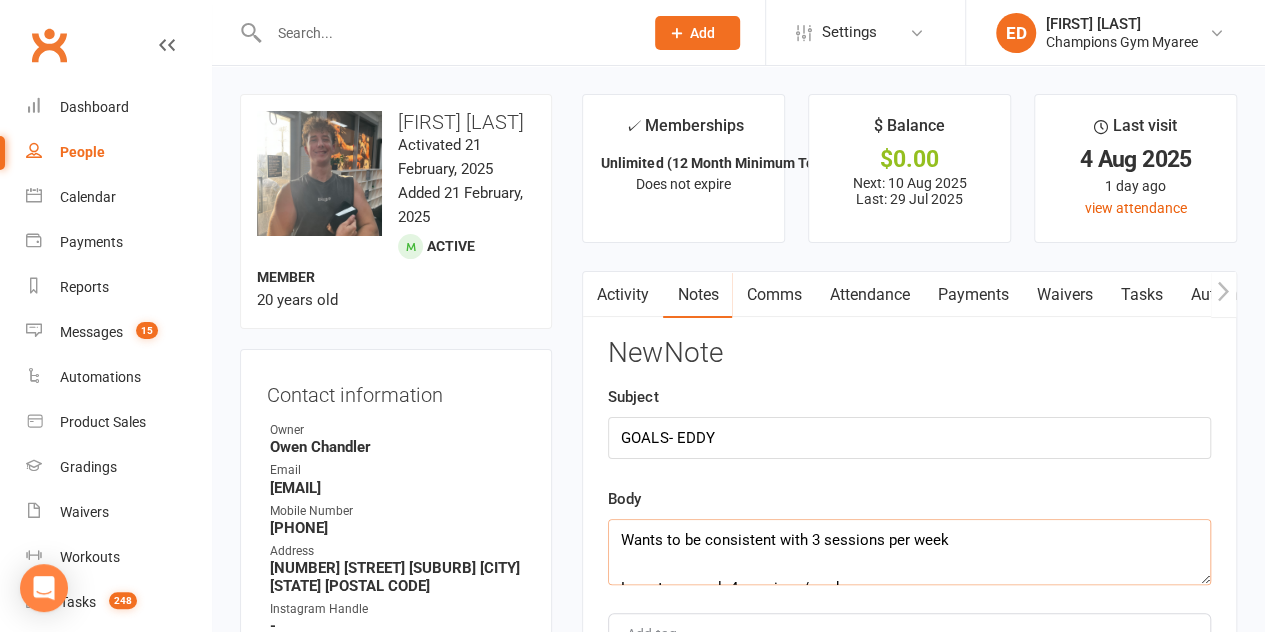 scroll, scrollTop: 156, scrollLeft: 0, axis: vertical 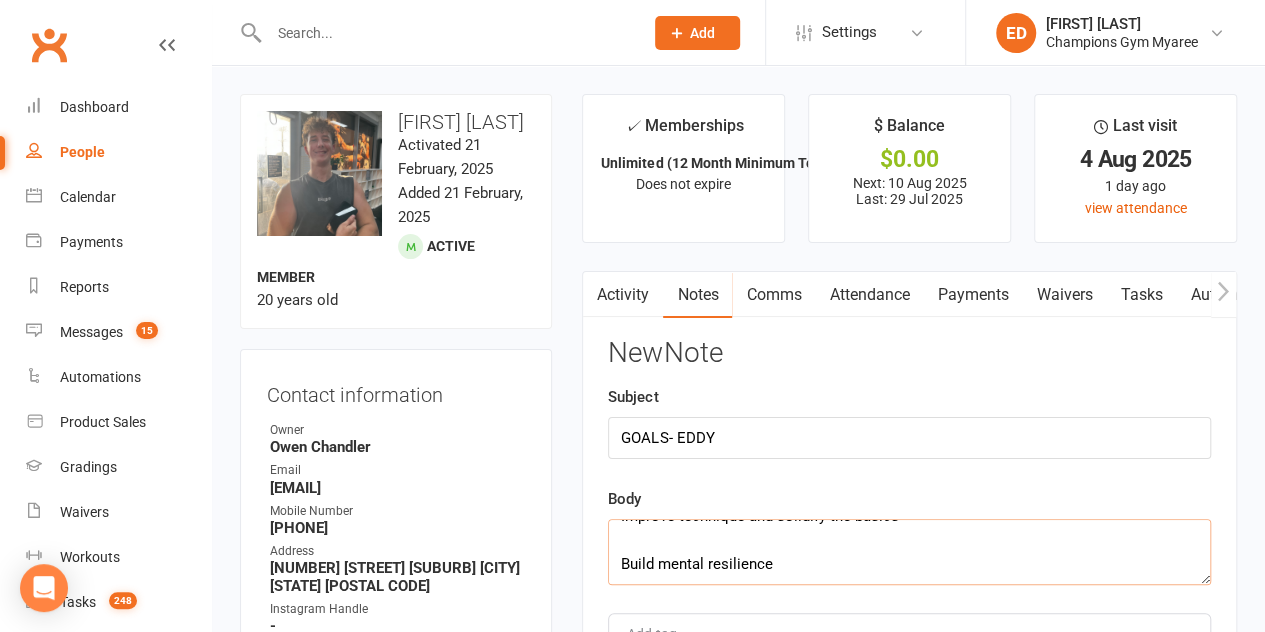click on "Wants to be consistent with 3 sessions per week
Long-term goal: 4 sessions/week
Maintain physique
Improve technique and solidify the basics
Build mental resilience" at bounding box center [909, 552] 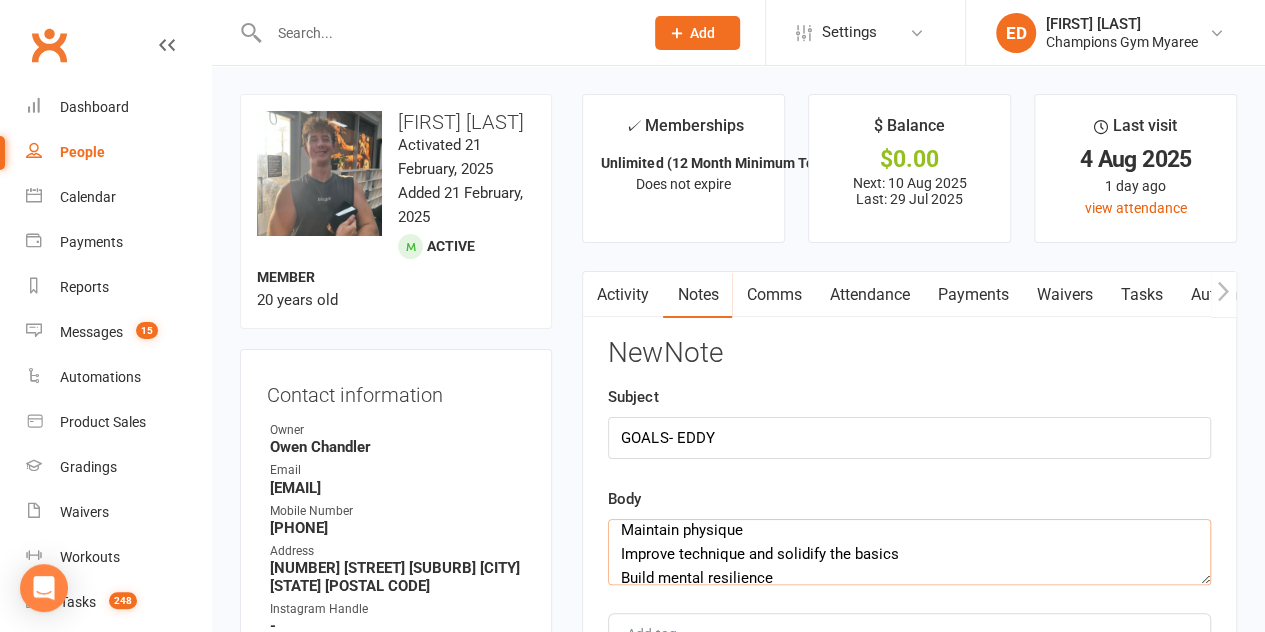 scroll, scrollTop: 58, scrollLeft: 0, axis: vertical 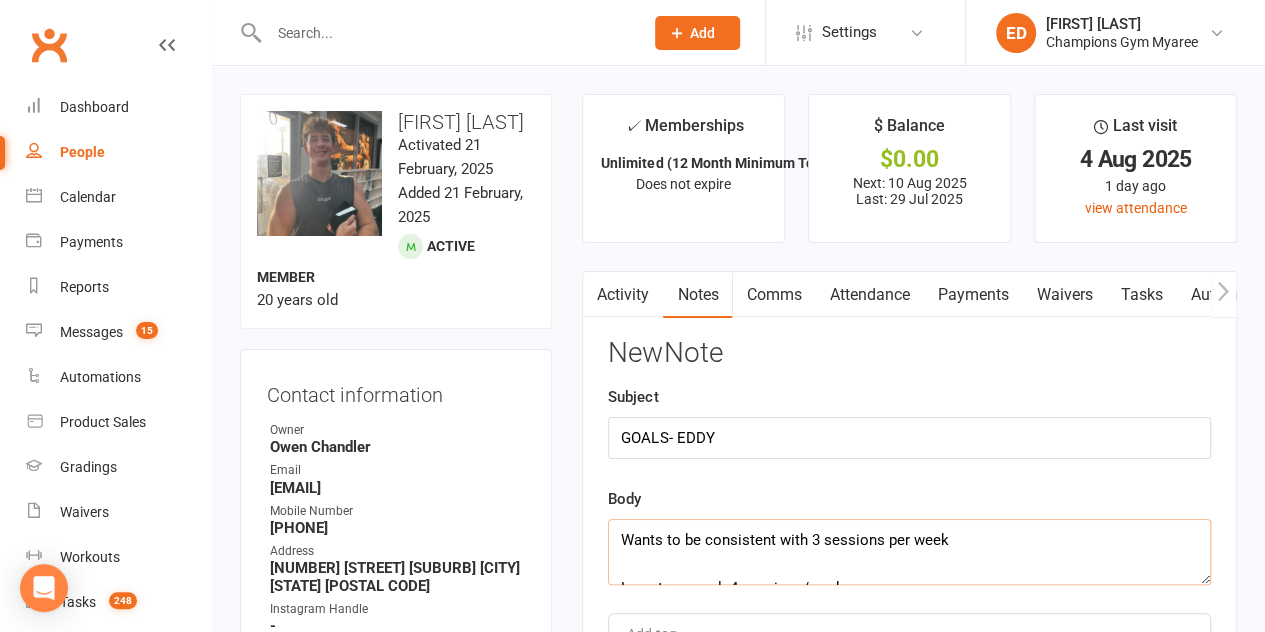click on "Wants to be consistent with 3 sessions per week
Long-term goal: 4 sessions/week
Maintain physique
Improve technique and solidify the basics
Build mental resilience" at bounding box center [909, 552] 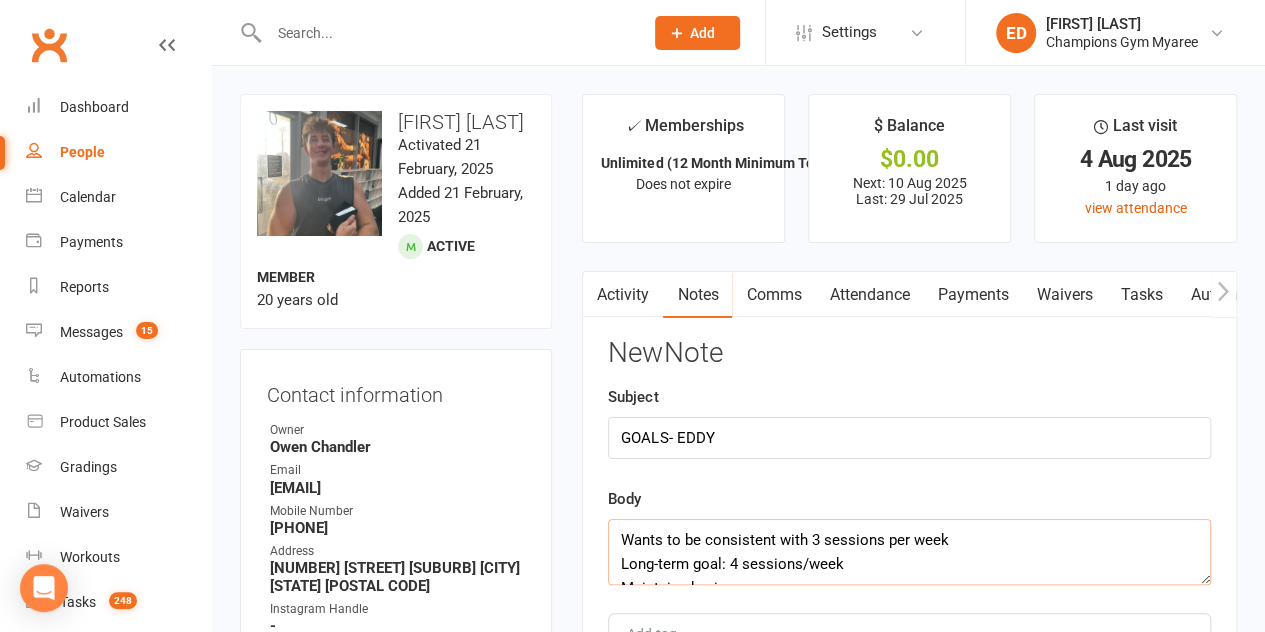 click on "Wants to be consistent with 3 sessions per week
Long-term goal: 4 sessions/week
Maintain physique
Improve technique and solidify the basics
Build mental resilience" at bounding box center (909, 552) 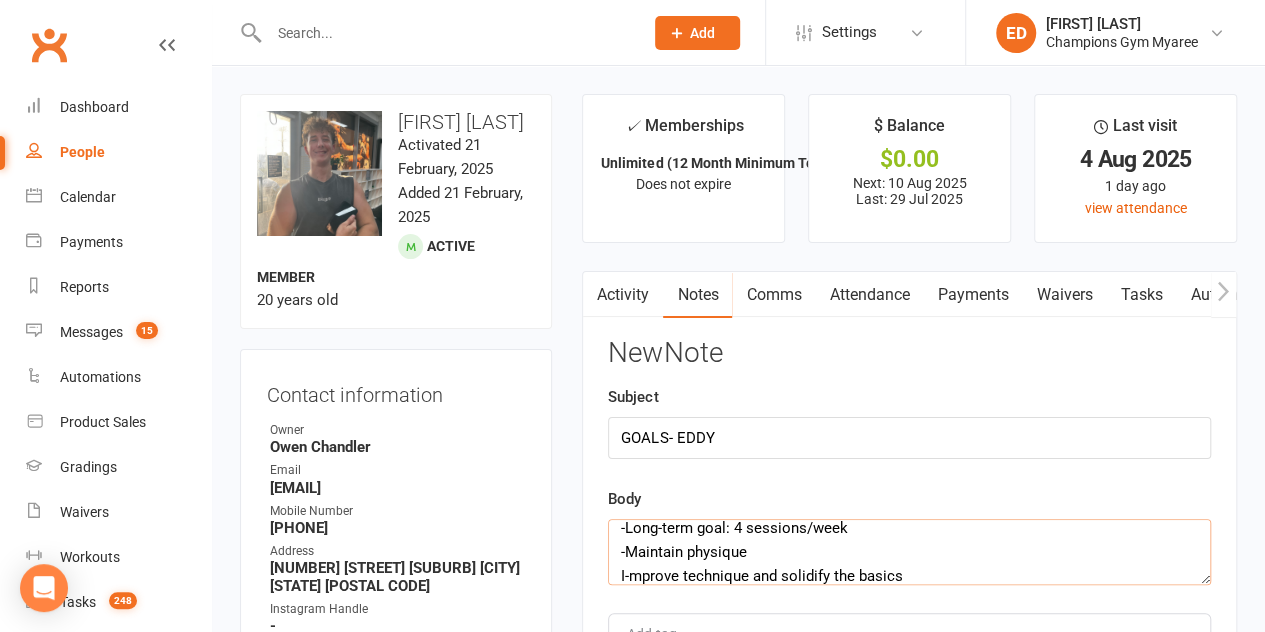 scroll, scrollTop: 60, scrollLeft: 0, axis: vertical 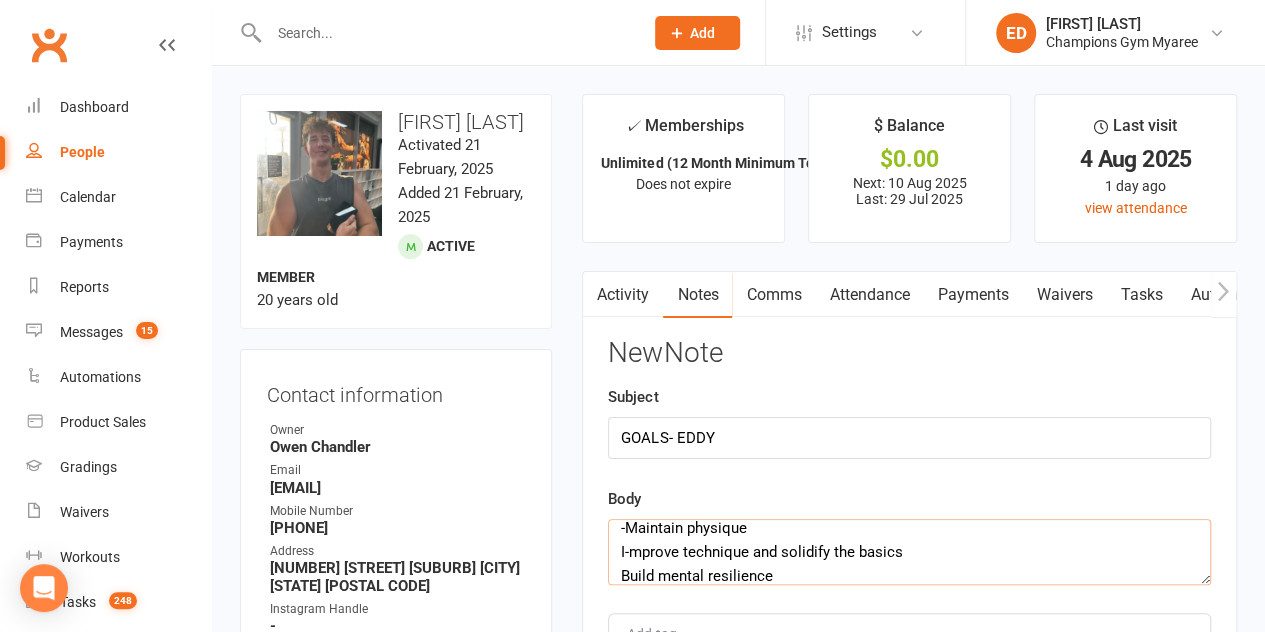click on "-Wants to be consistent with 3 sessions per week
-Long-term goal: 4 sessions/week
-Maintain physique
I-mprove technique and solidify the basics
Build mental resilience" at bounding box center (909, 552) 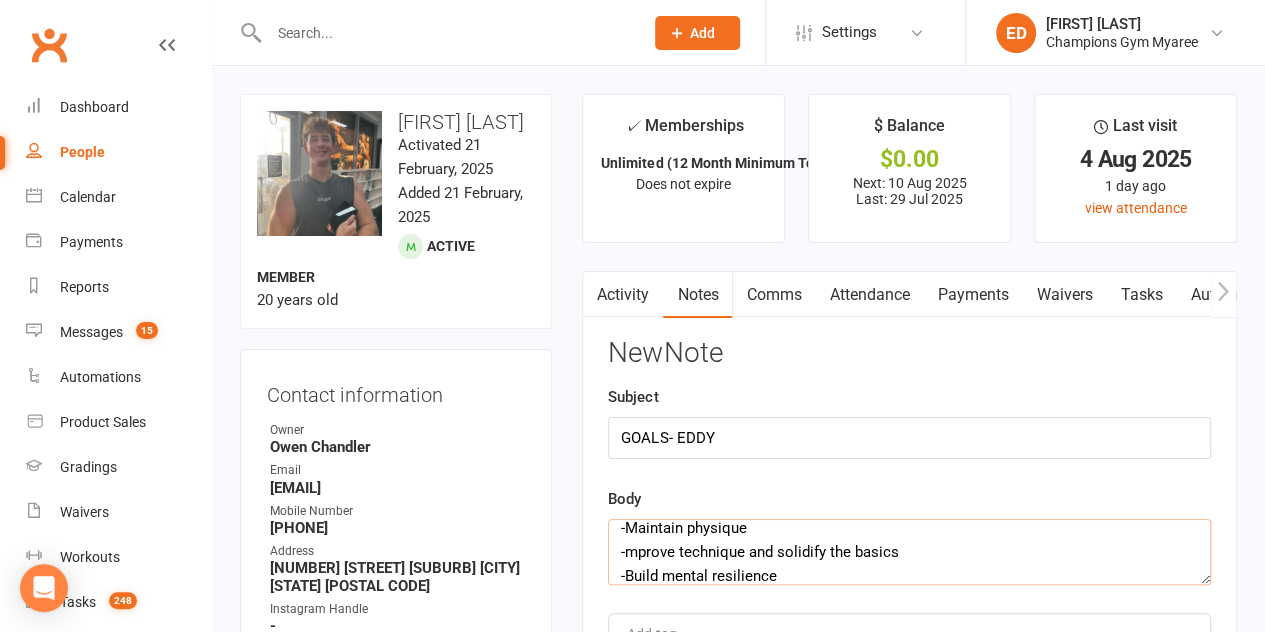 click on "-Wants to be consistent with 3 sessions per week
-Long-term goal: 4 sessions/week
-Maintain physique
-mprove technique and solidify the basics
-Build mental resilience" at bounding box center [909, 552] 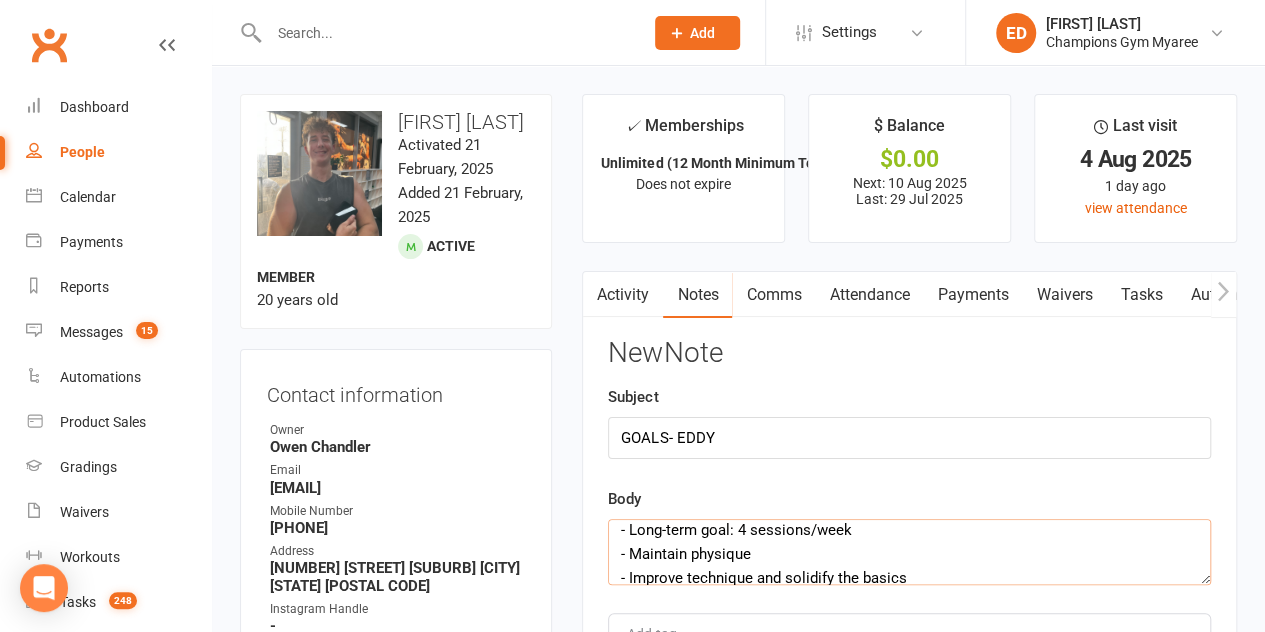 scroll, scrollTop: 10, scrollLeft: 0, axis: vertical 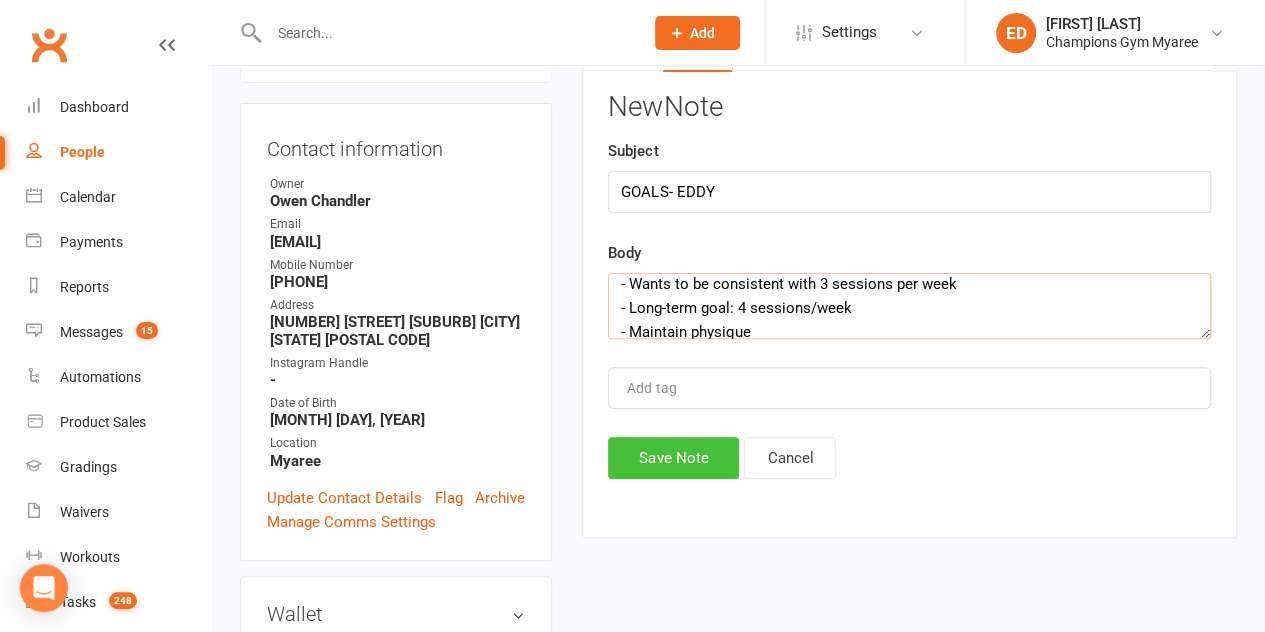 type on "- Wants to be consistent with 3 sessions per week
- Long-term goal: 4 sessions/week
- Maintain physique
- Improve technique and solidify the basics
- Build mental resilience" 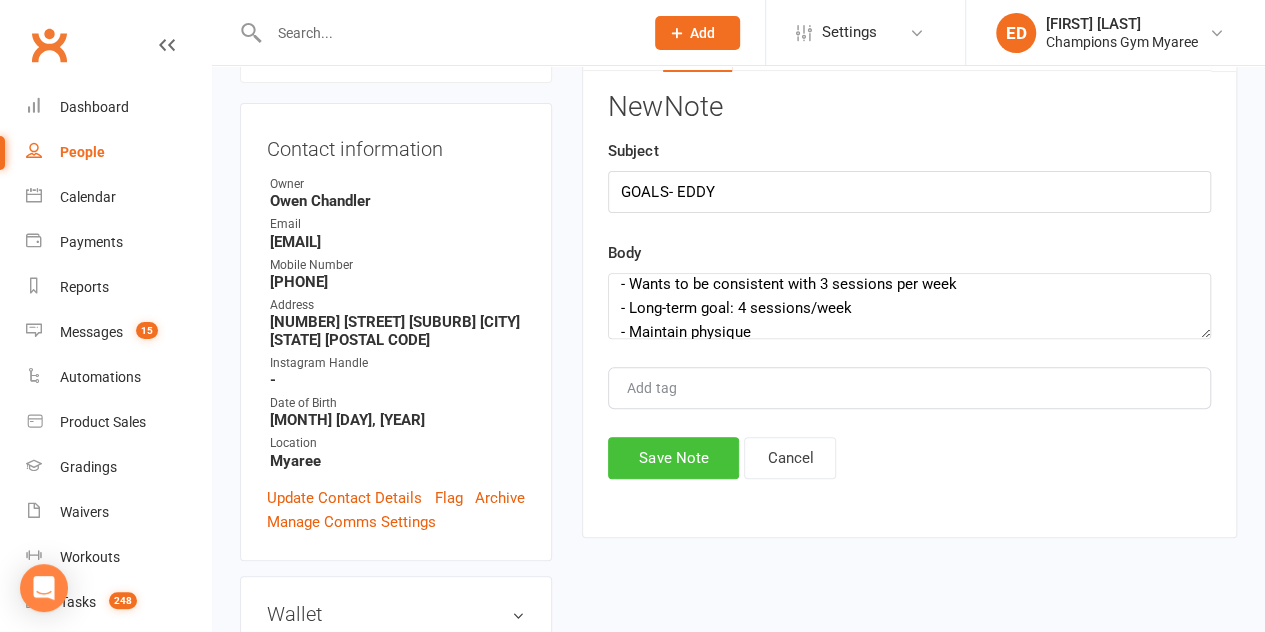 click on "Save Note" at bounding box center (673, 458) 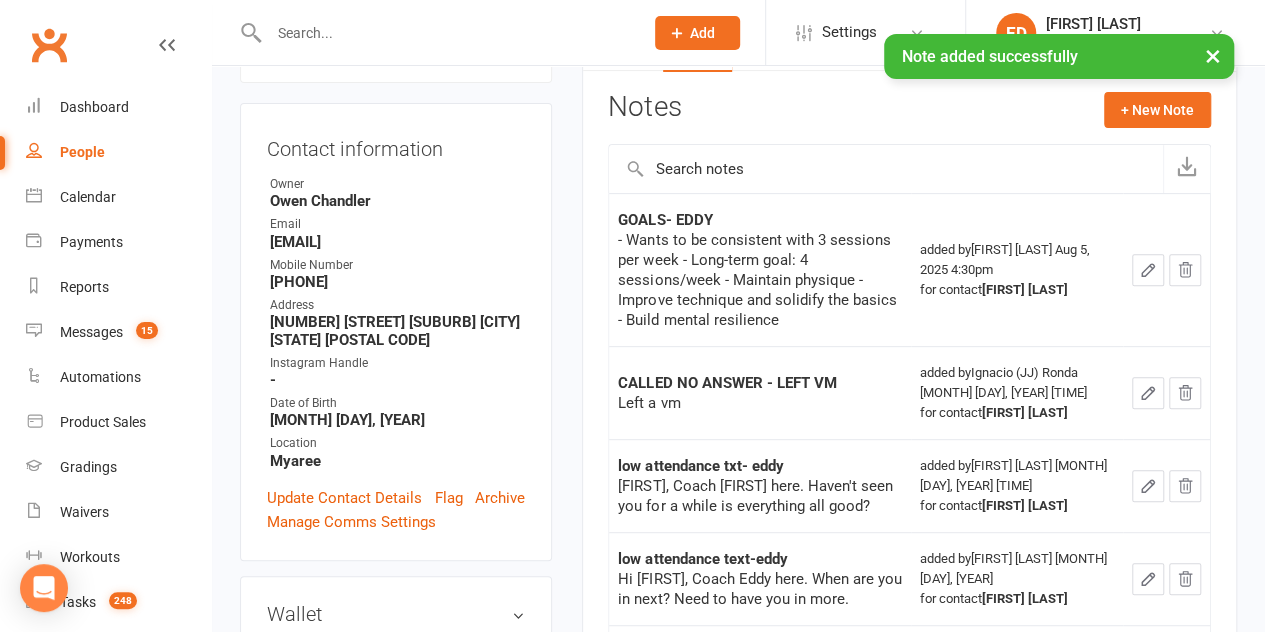 scroll, scrollTop: 0, scrollLeft: 0, axis: both 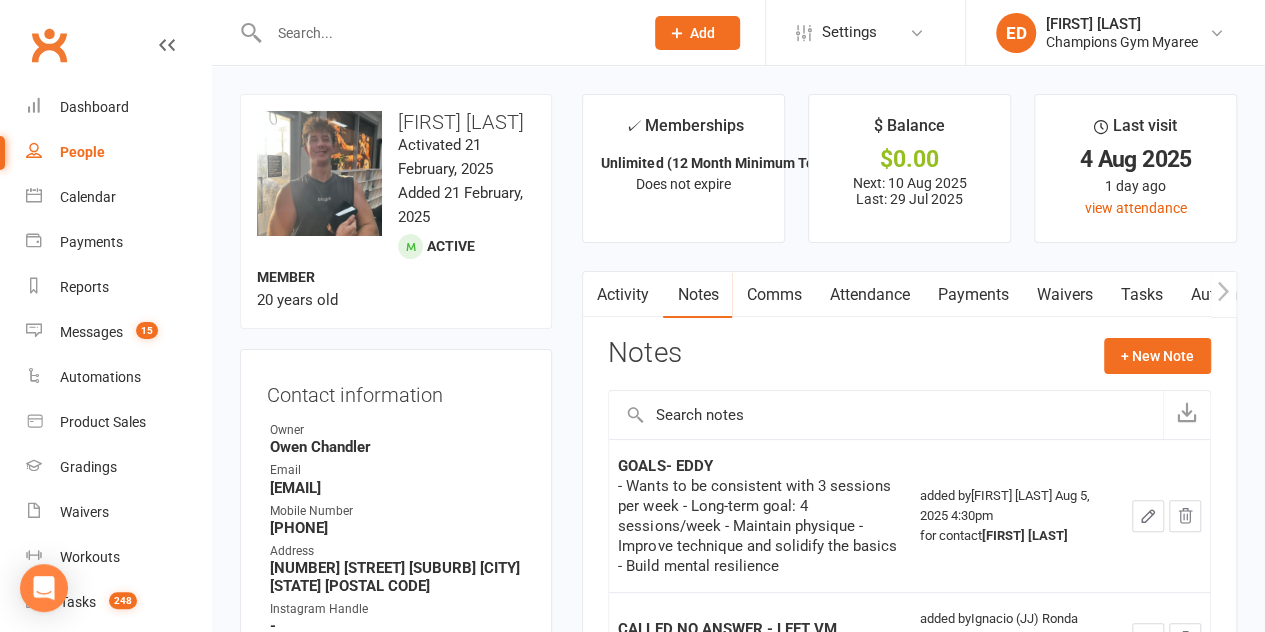 click at bounding box center [446, 33] 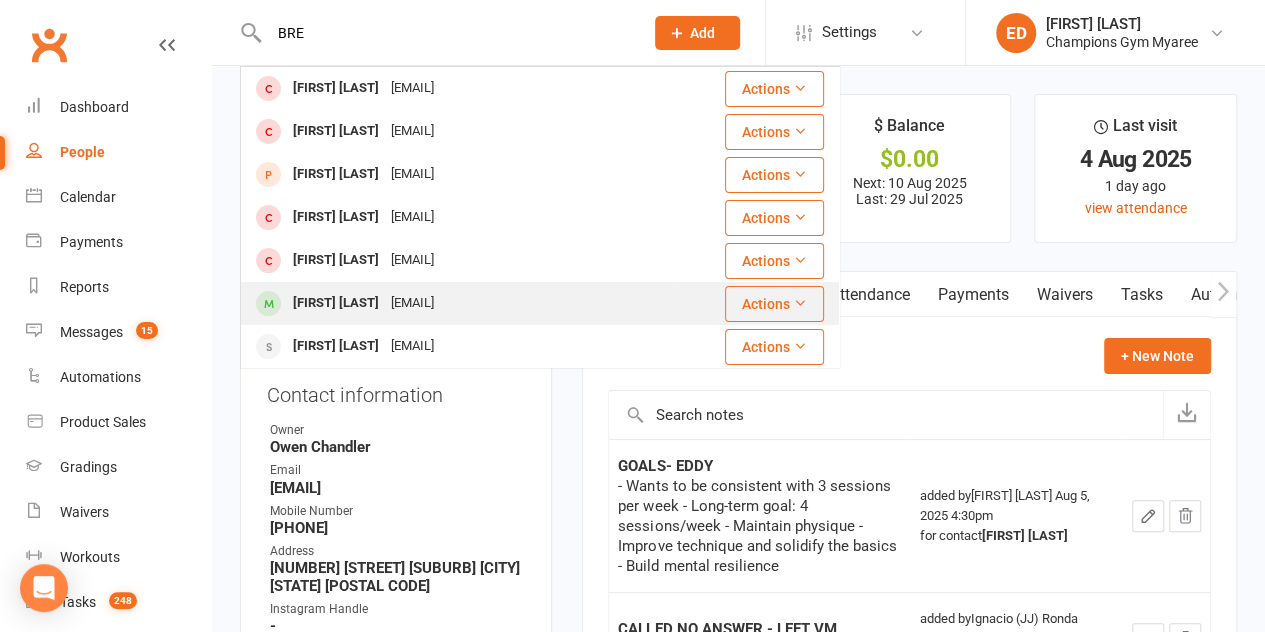 type on "BRE" 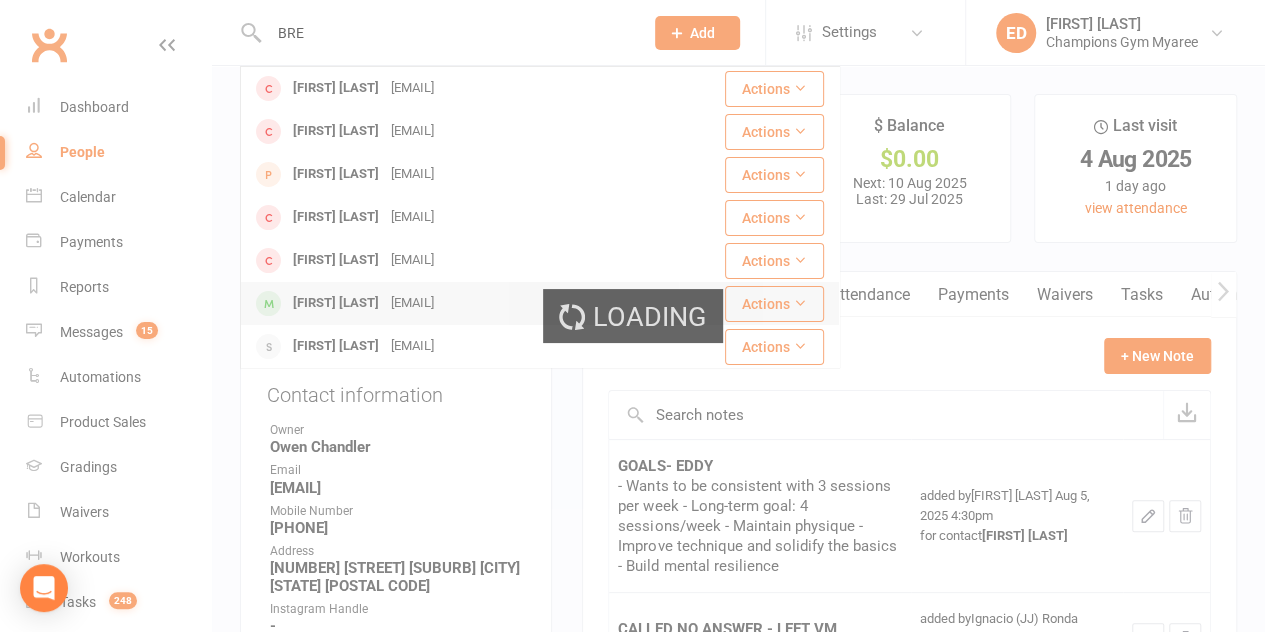 type 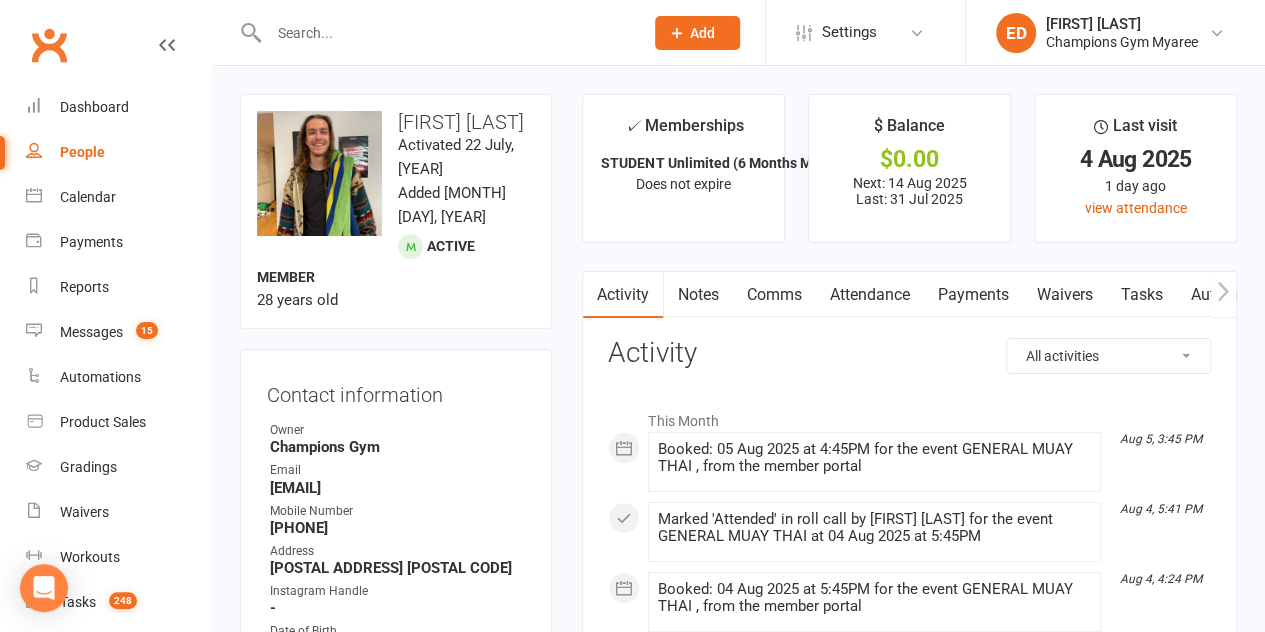 click on "Notes" at bounding box center (697, 295) 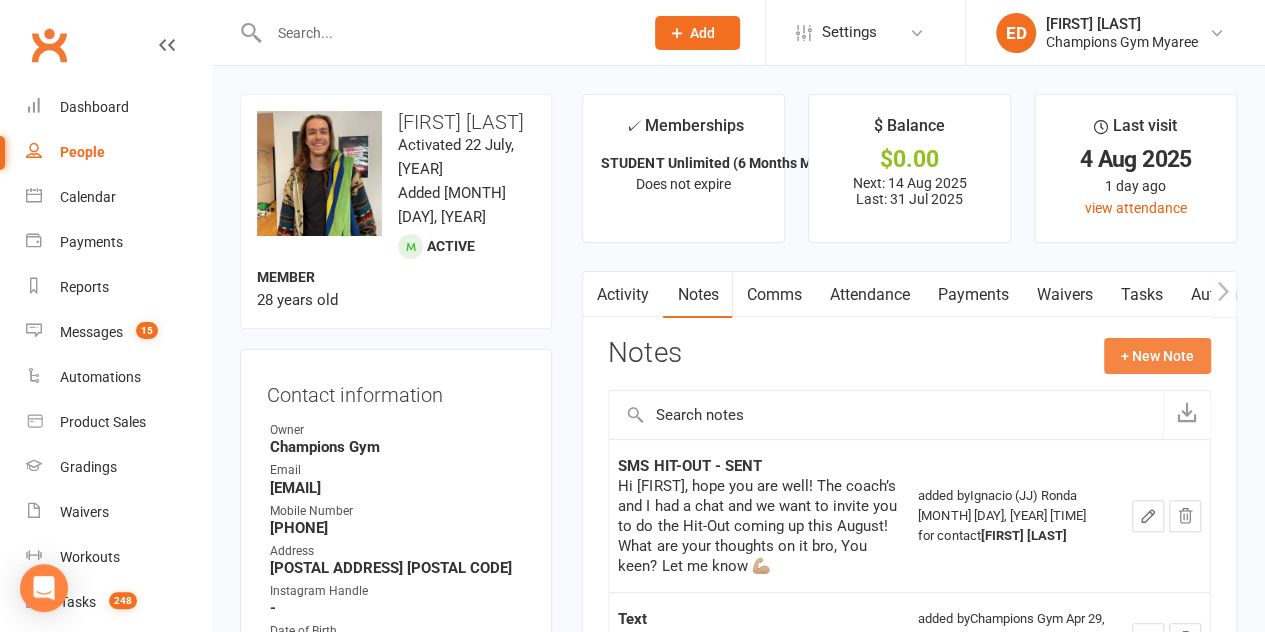 click on "+ New Note" at bounding box center [1157, 356] 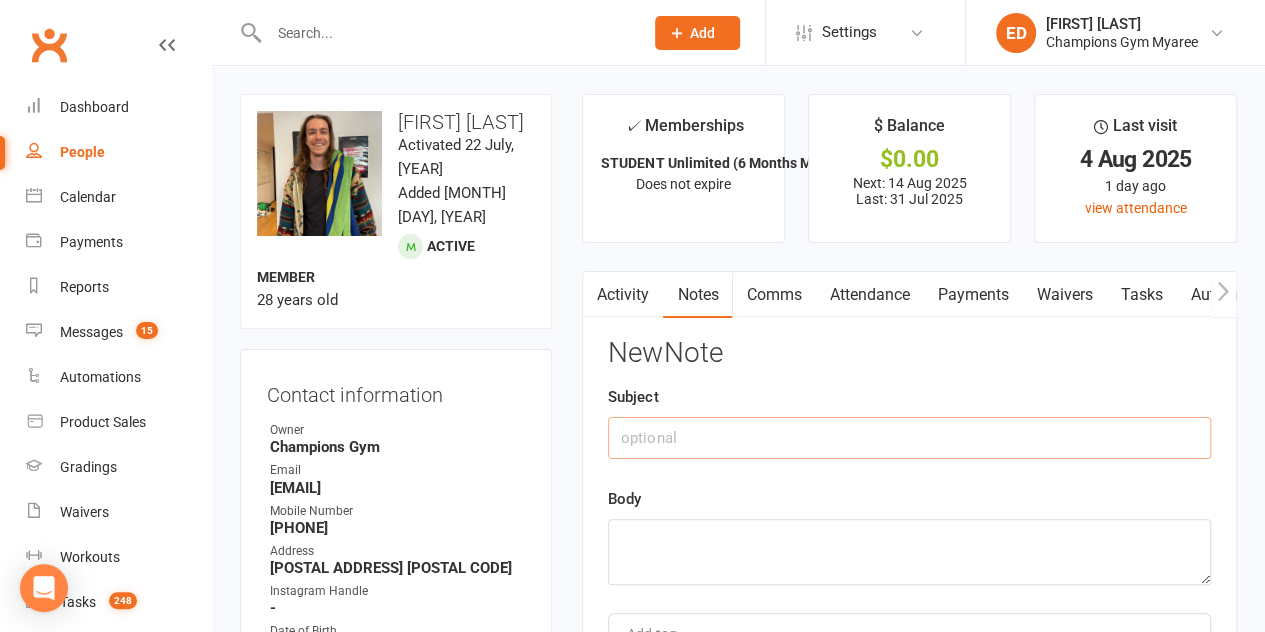 click at bounding box center [909, 438] 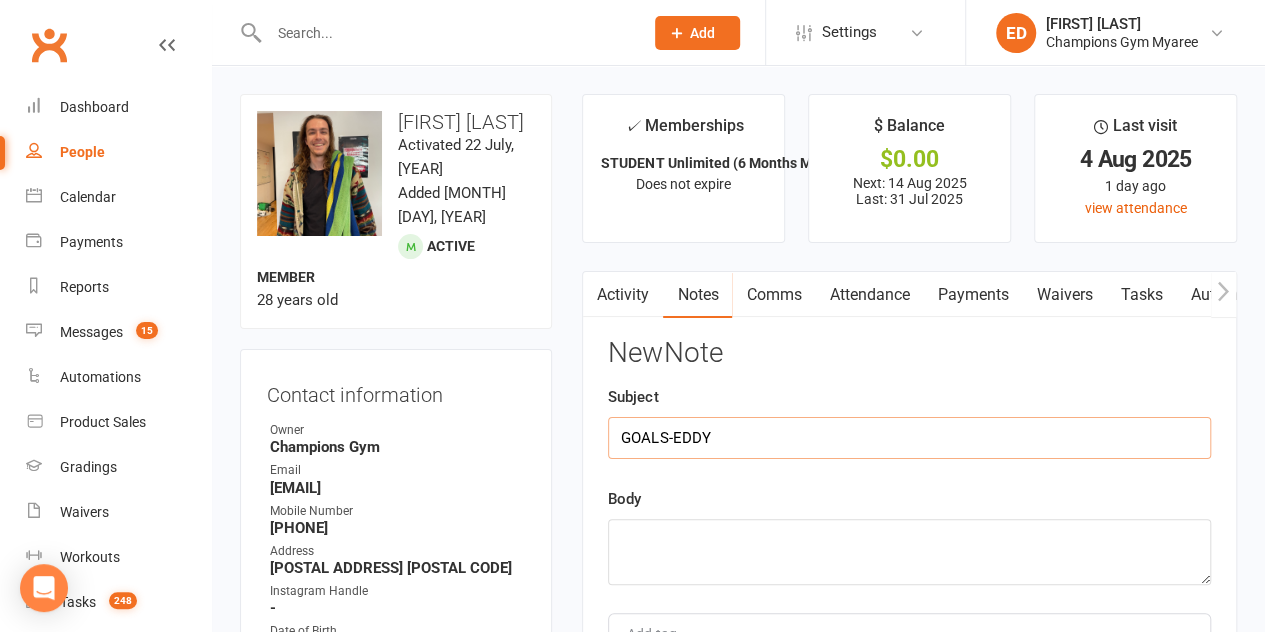type on "GOALS-EDDY" 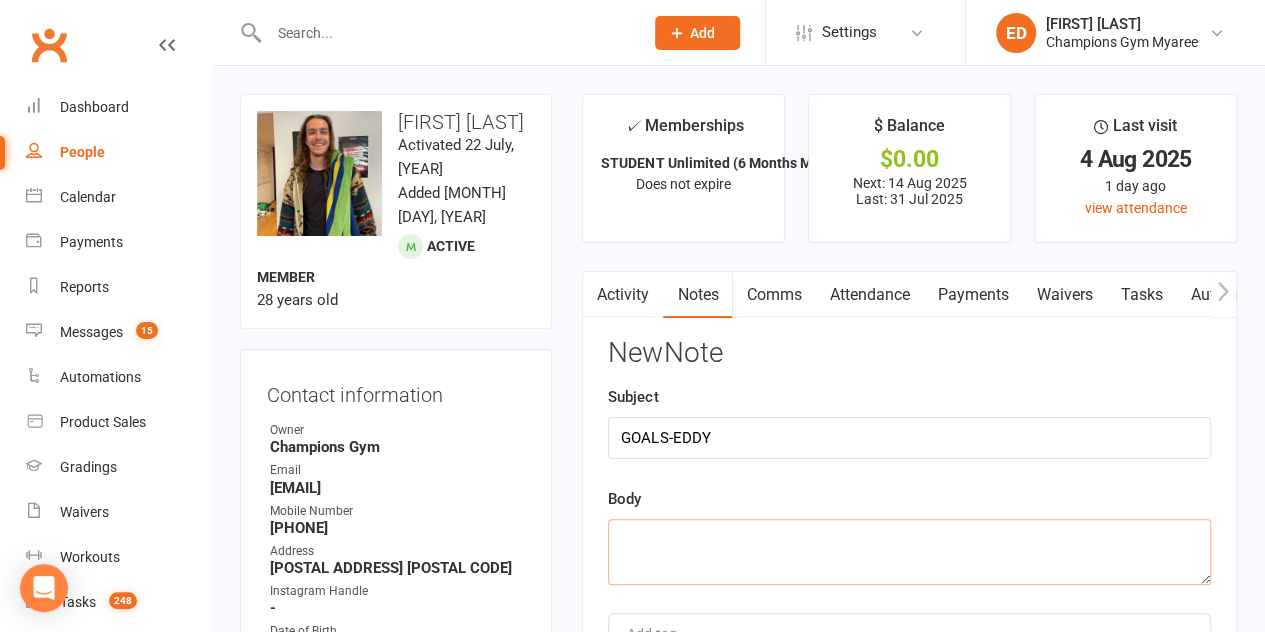 click at bounding box center [909, 552] 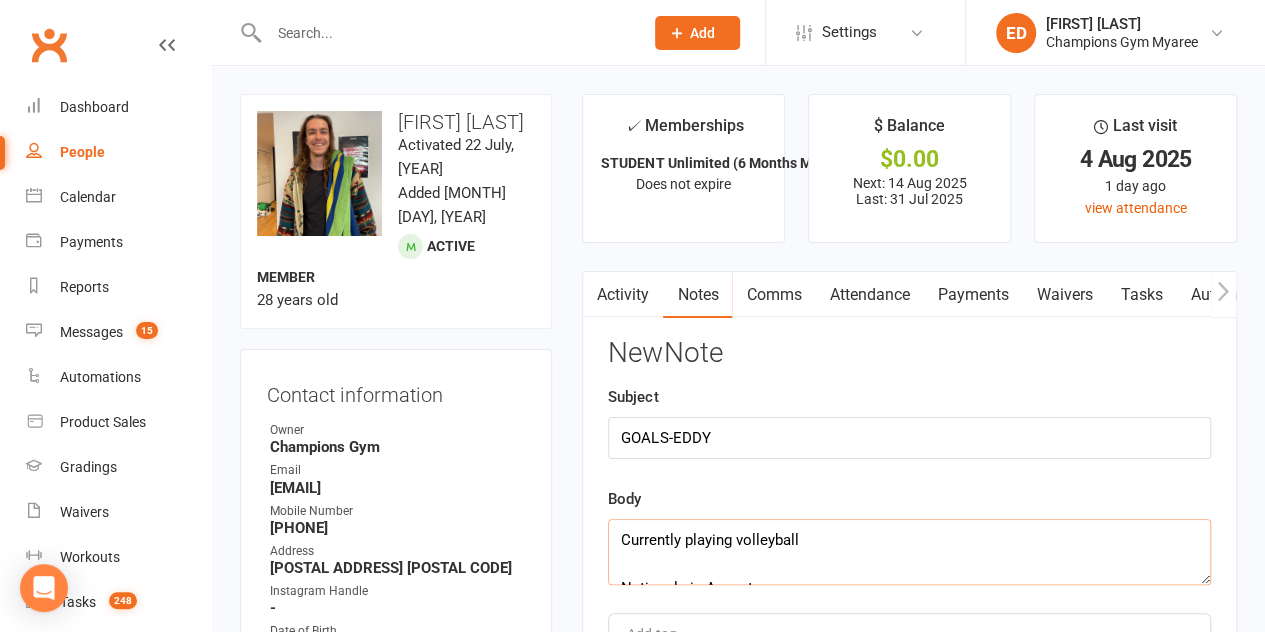 scroll, scrollTop: 108, scrollLeft: 0, axis: vertical 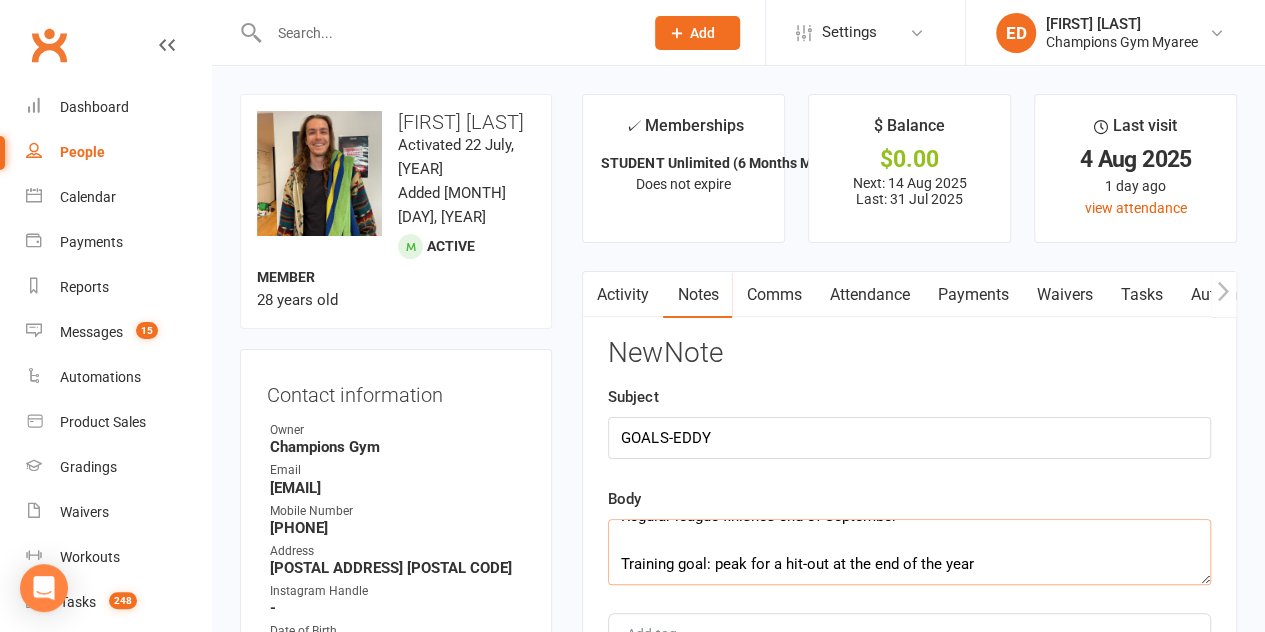 click on "Currently playing volleyball
Nationals in August
Regular league finishes end of September
Training goal: peak for a hit-out at the end of the year" at bounding box center (909, 552) 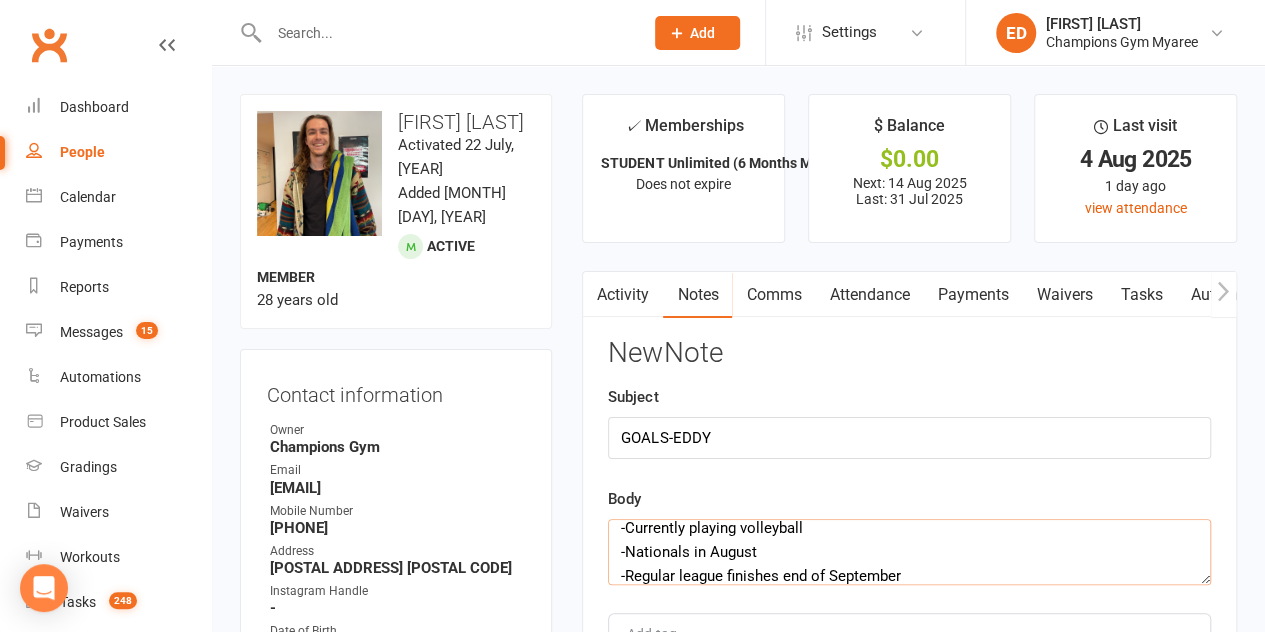 scroll, scrollTop: 36, scrollLeft: 0, axis: vertical 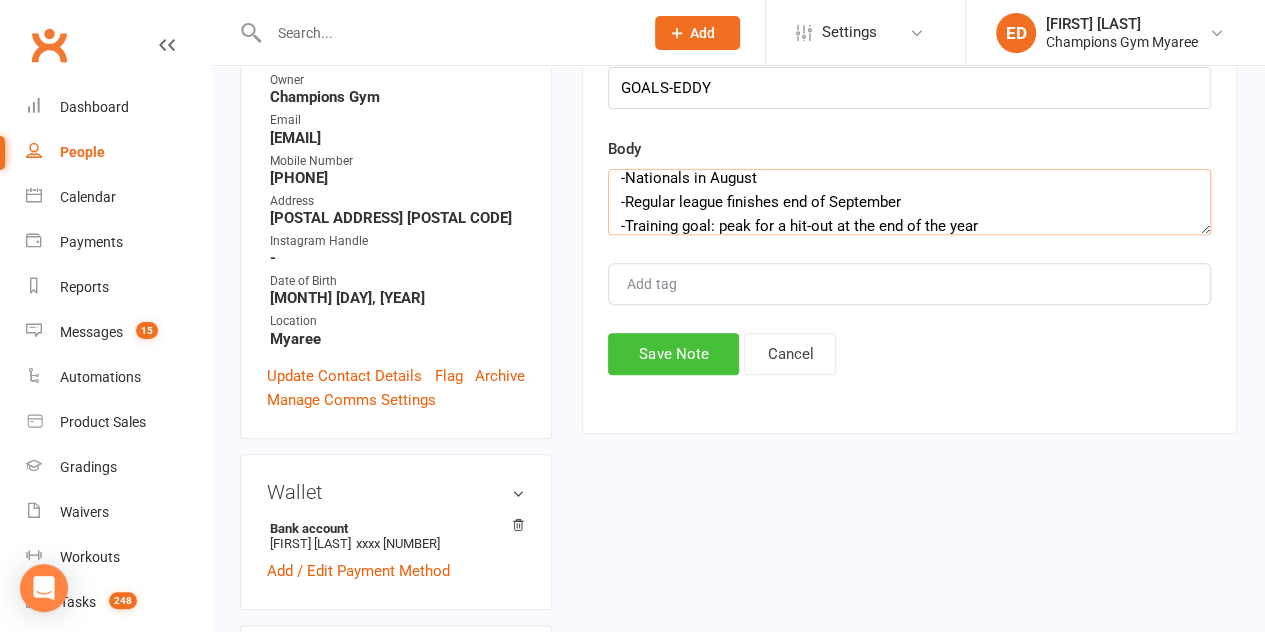 type on "-Currently playing volleyball
-Nationals in August
-Regular league finishes end of September
-Training goal: peak for a hit-out at the end of the year" 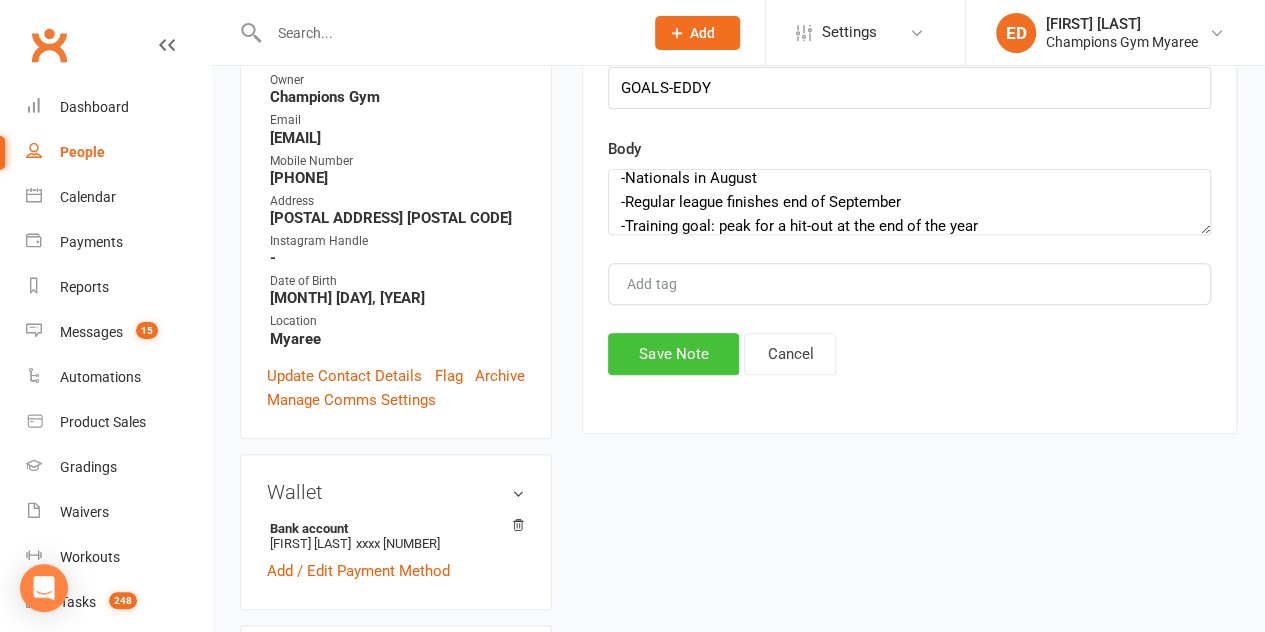 click on "Save Note" at bounding box center [673, 354] 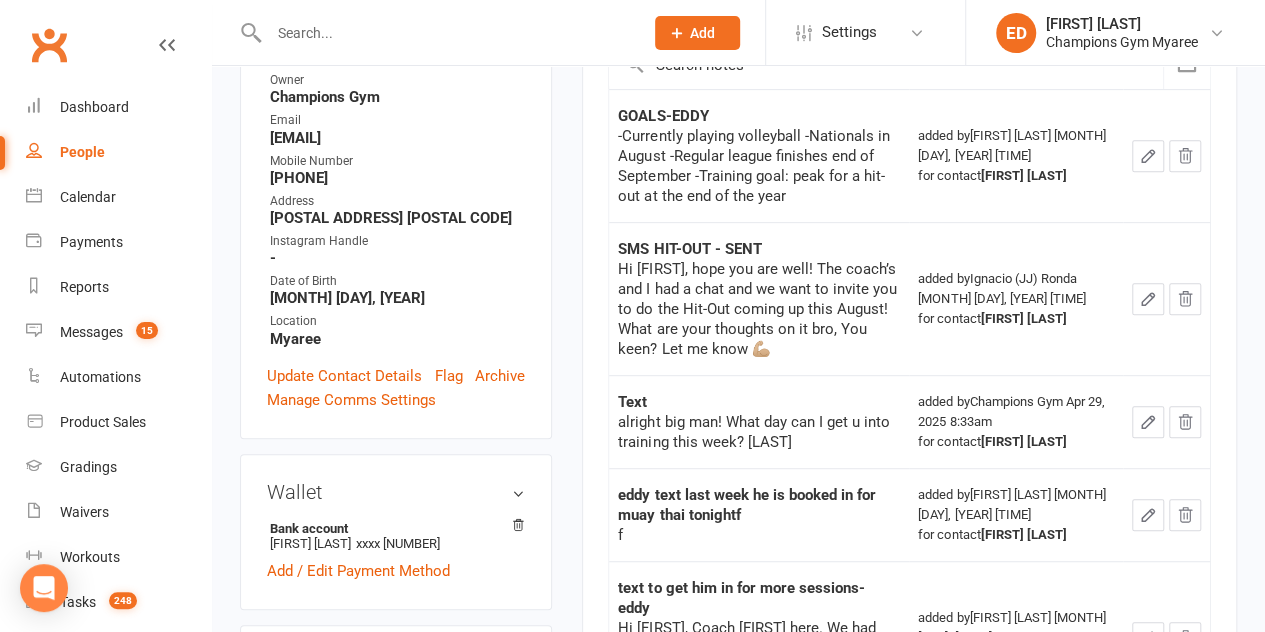 click at bounding box center [446, 33] 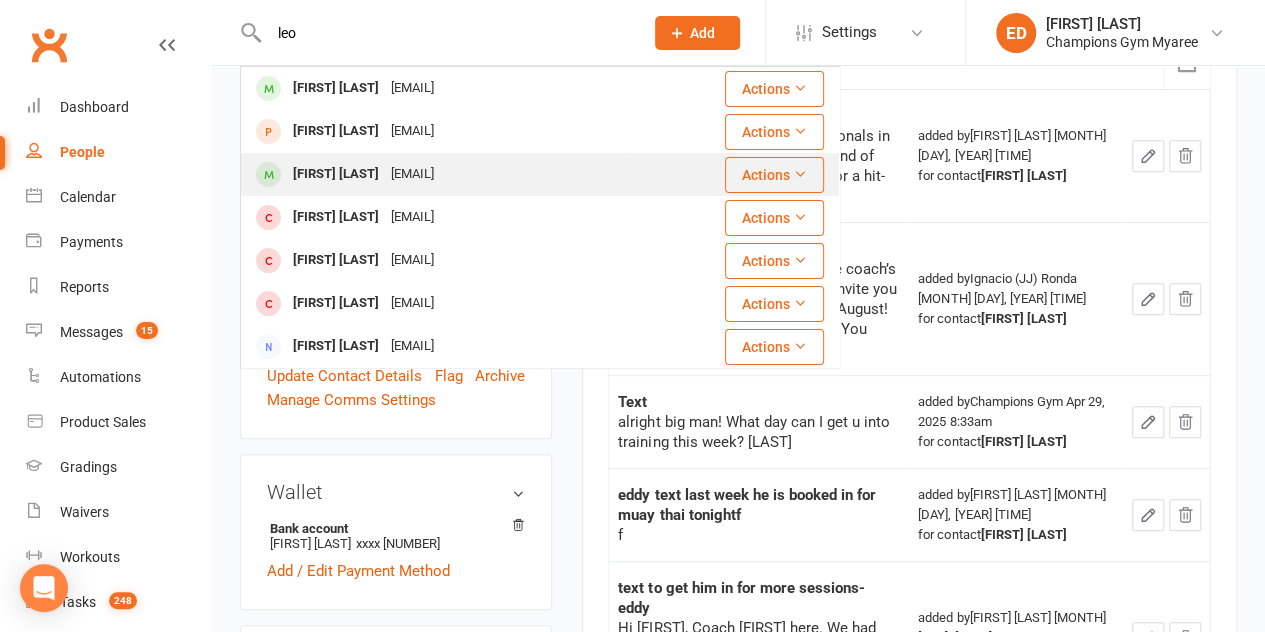type on "leo" 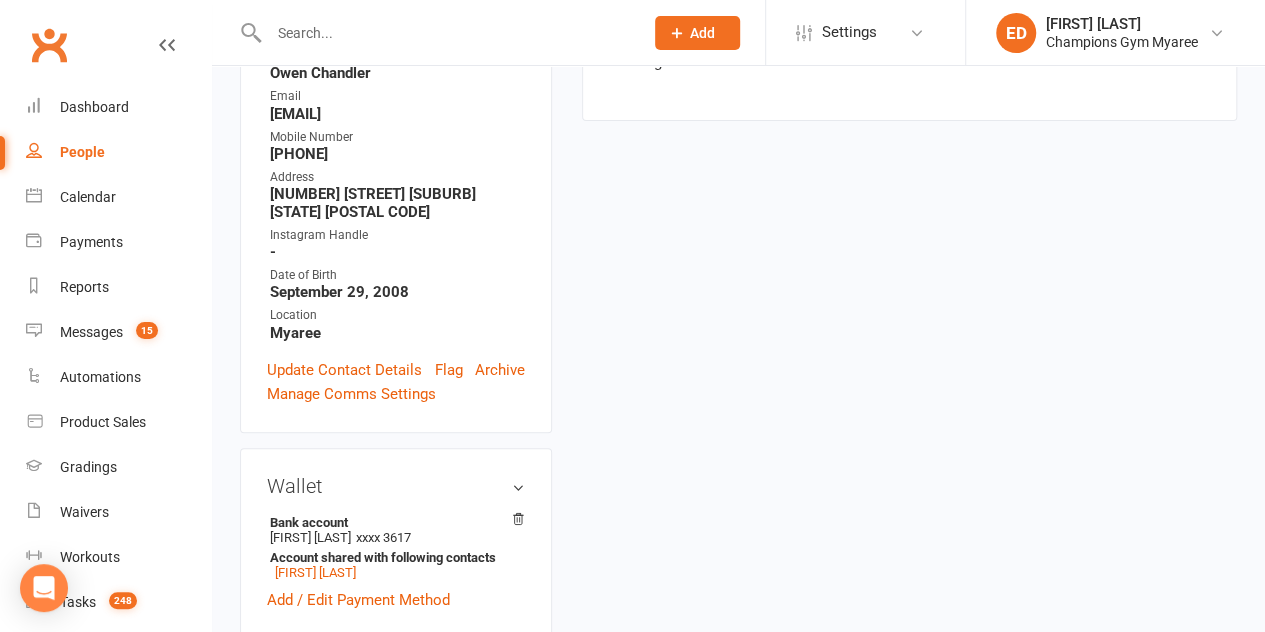 scroll, scrollTop: 0, scrollLeft: 0, axis: both 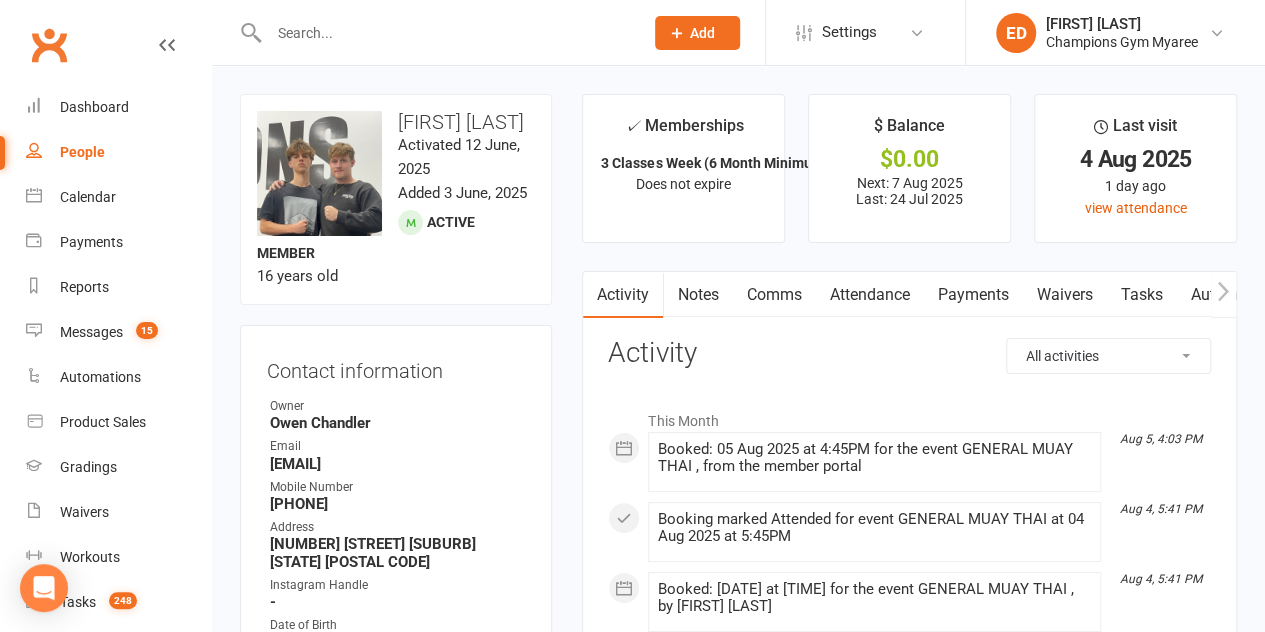click on "Notes" at bounding box center (697, 295) 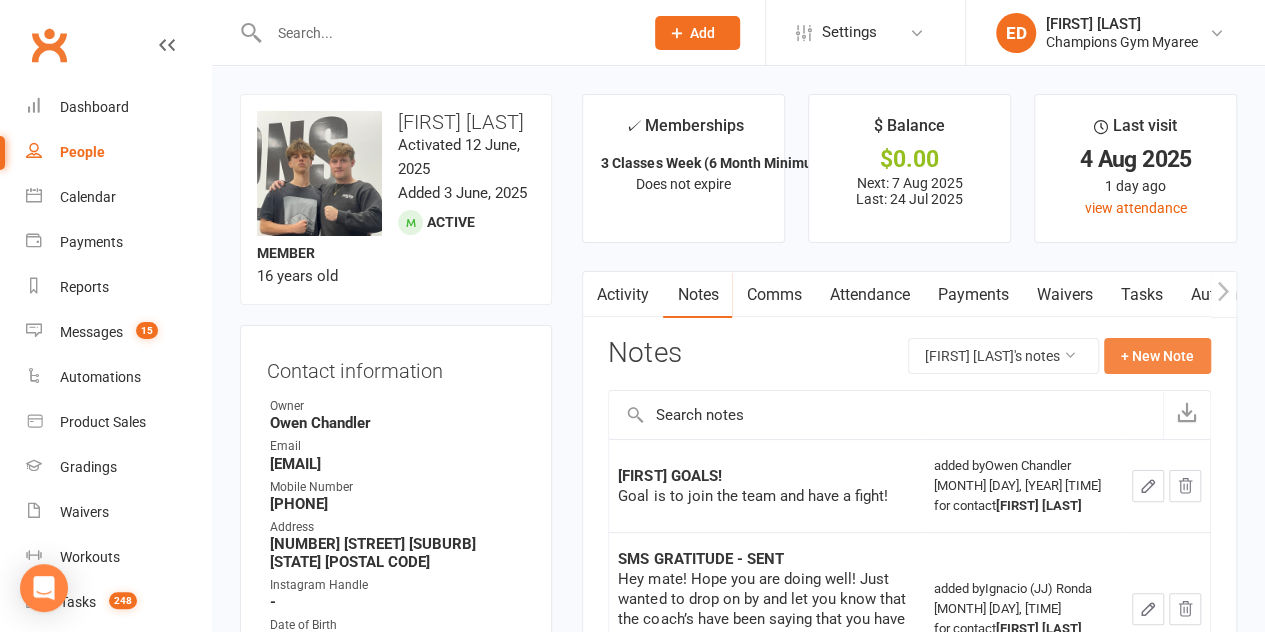 click on "+ New Note" at bounding box center [1157, 356] 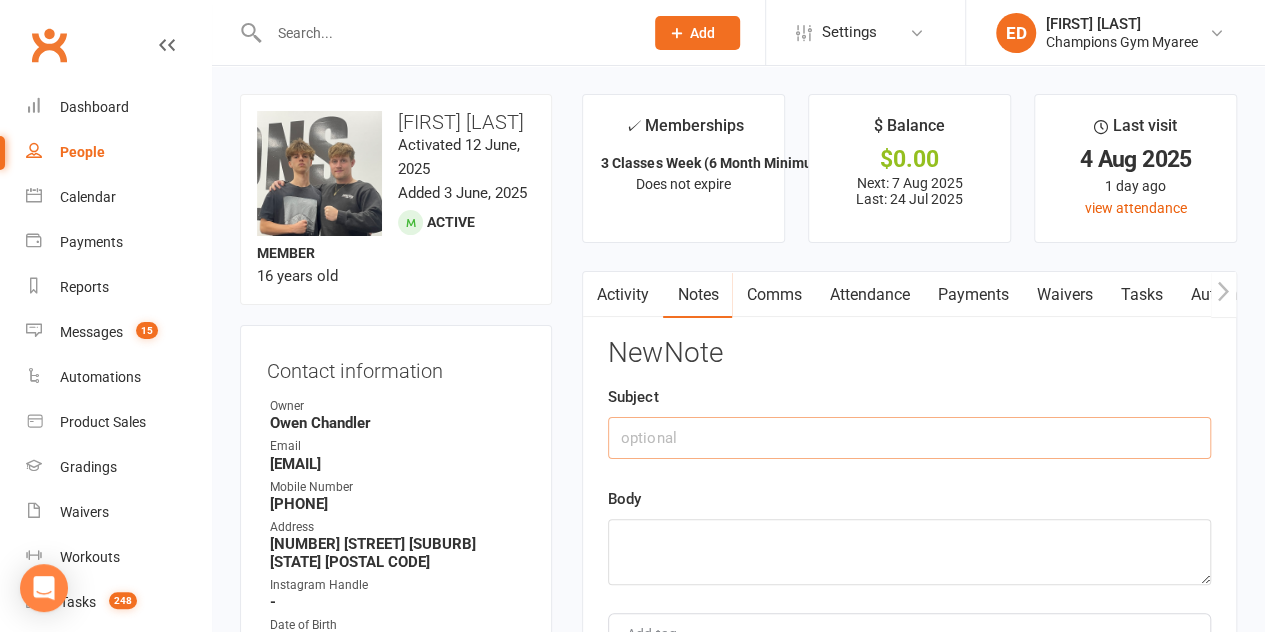 click at bounding box center (909, 438) 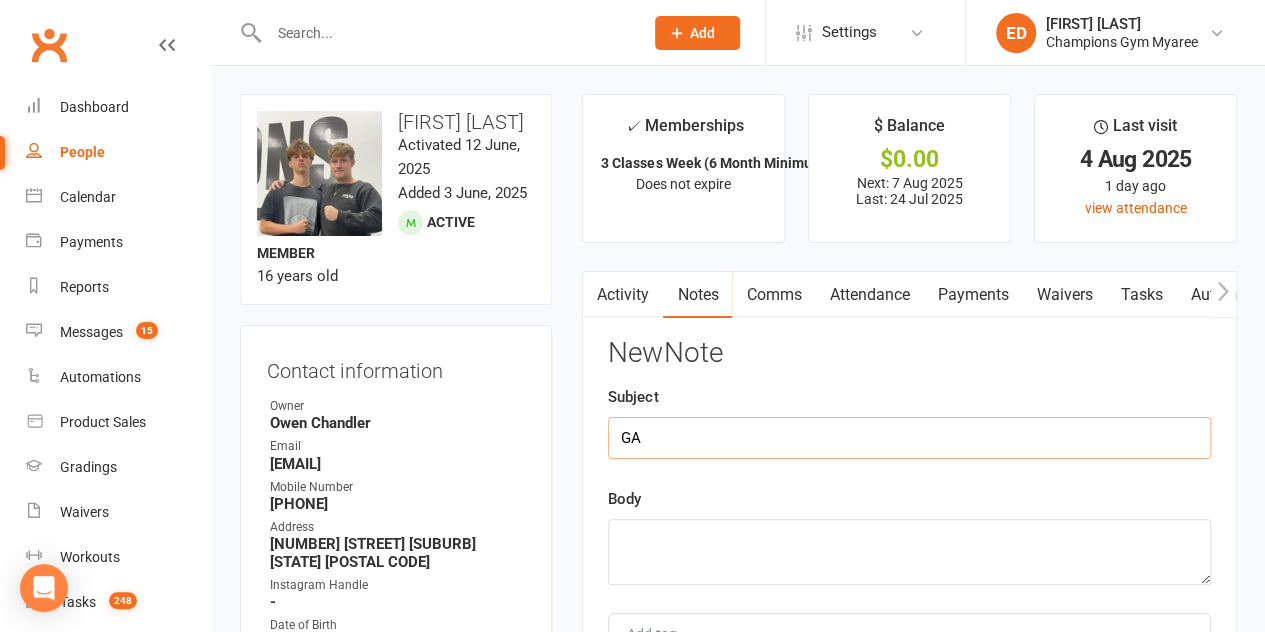 type on "G" 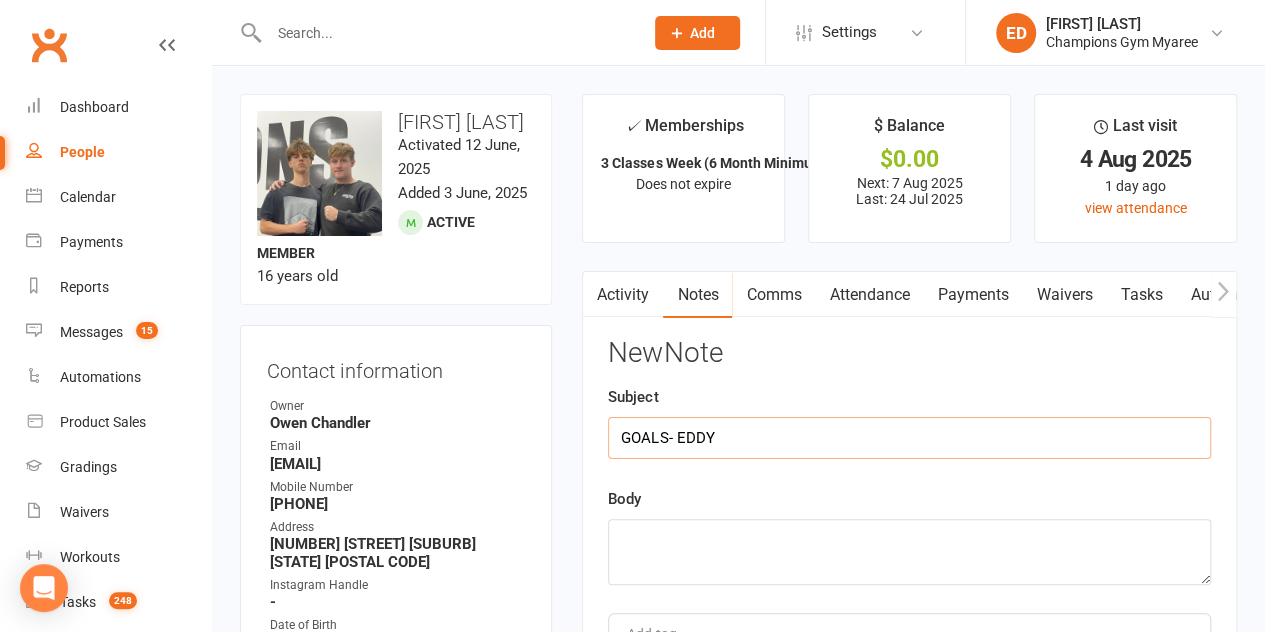 type on "GOALS- EDDY" 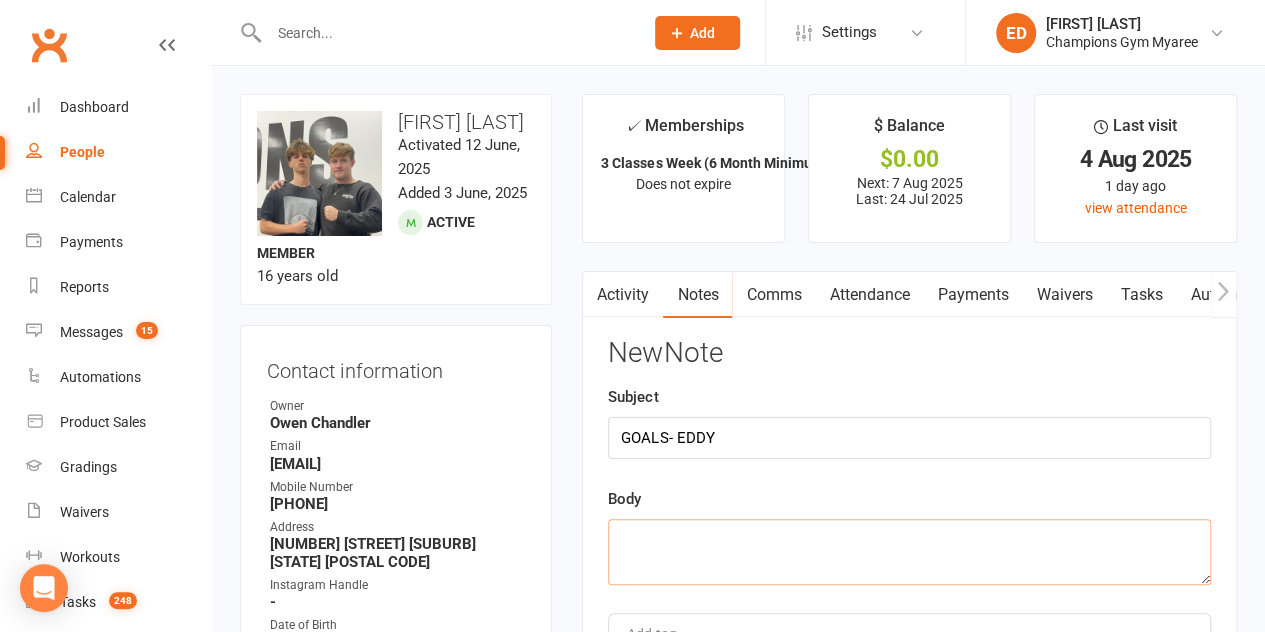 click at bounding box center [909, 552] 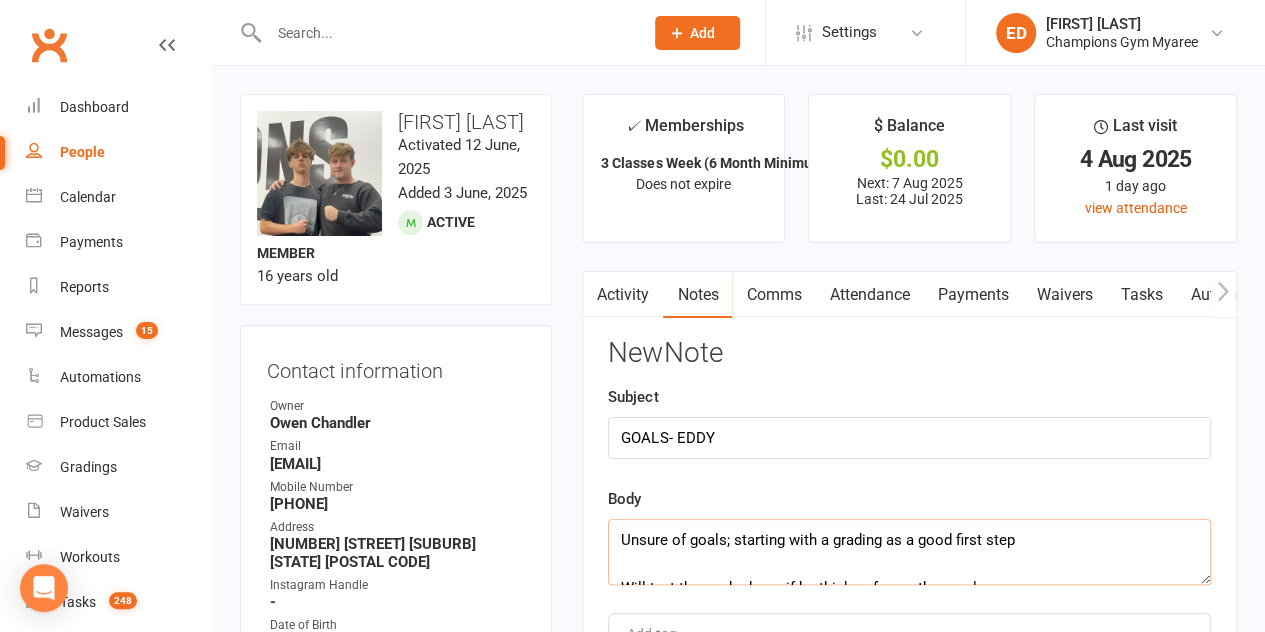 scroll, scrollTop: 108, scrollLeft: 0, axis: vertical 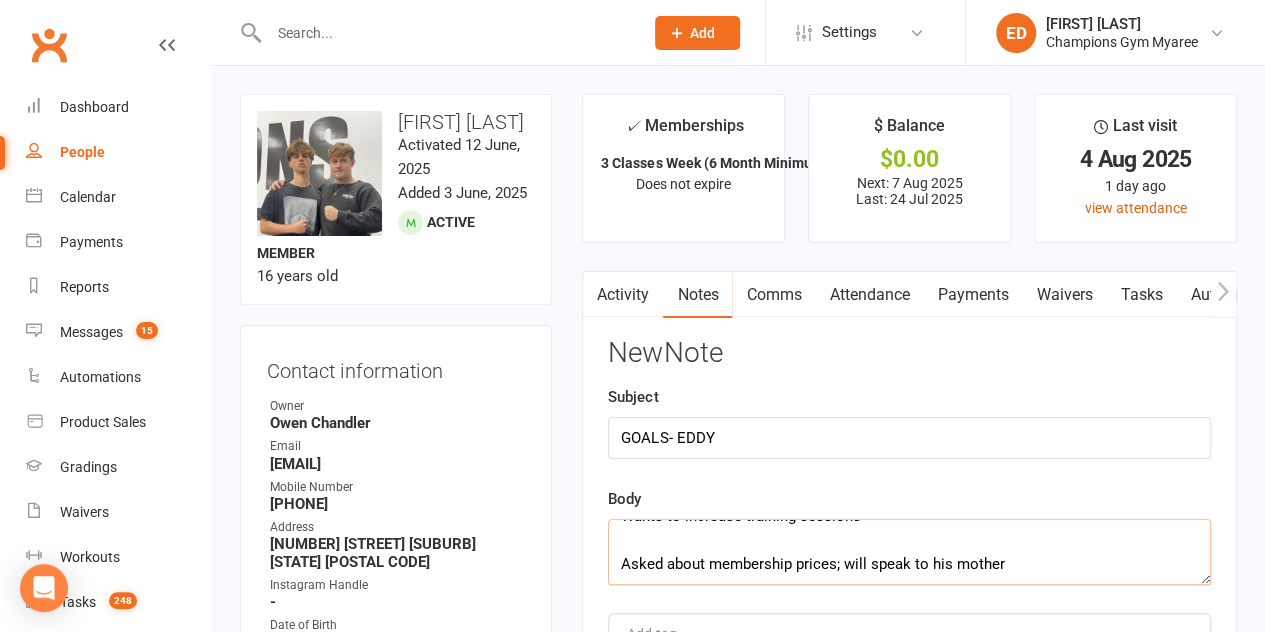 click on "Unsure of goals; starting with a grading as a good first step
Will text the work phone if he thinks of any other goals
Wants to increase training sessions
Asked about membership prices; will speak to his mother" at bounding box center (909, 552) 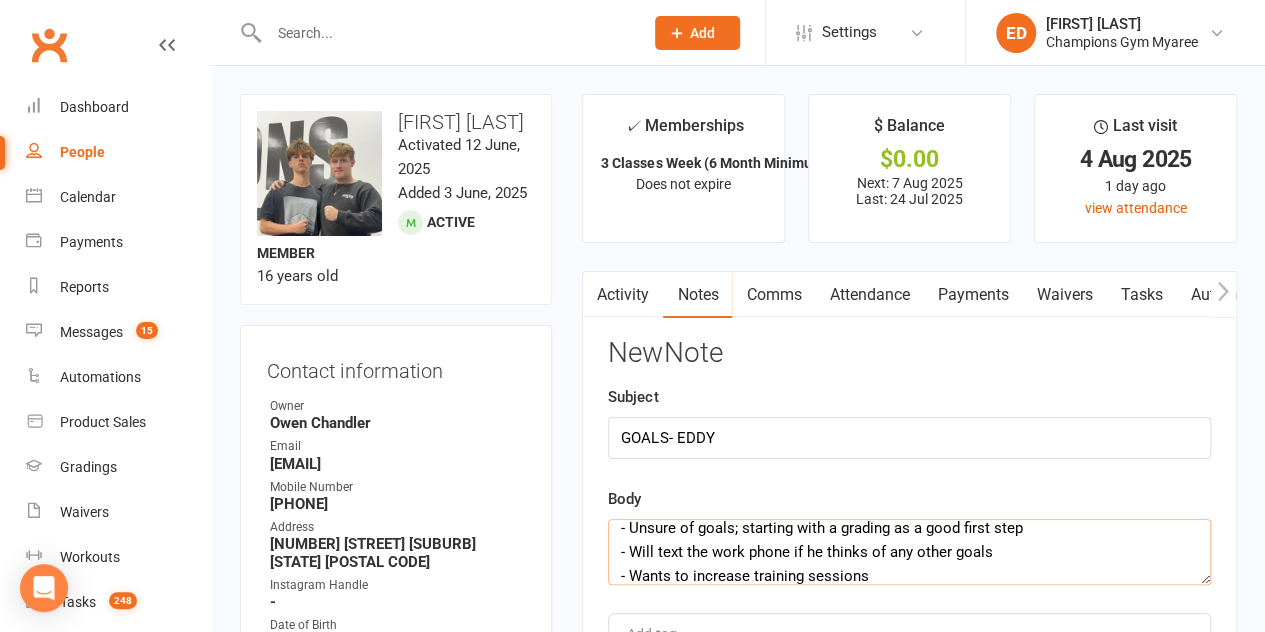 scroll, scrollTop: 36, scrollLeft: 0, axis: vertical 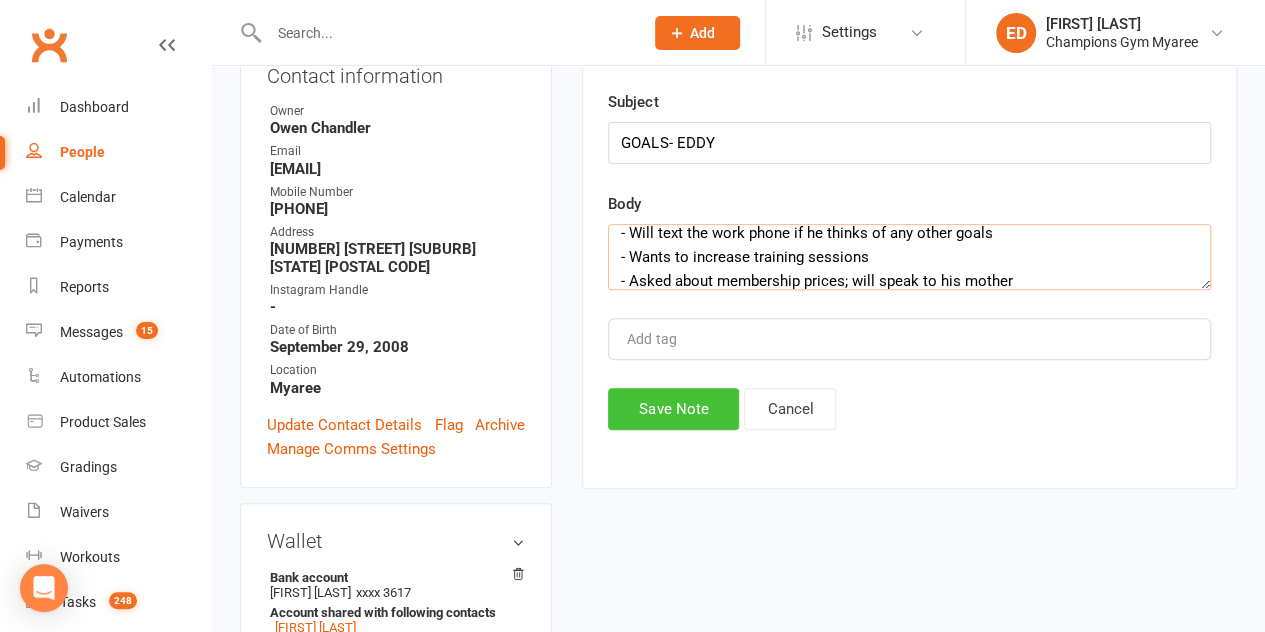 type on "- Unsure of goals; starting with a grading as a good first step
- Will text the work phone if he thinks of any other goals
- Wants to increase training sessions
- Asked about membership prices; will speak to his mother" 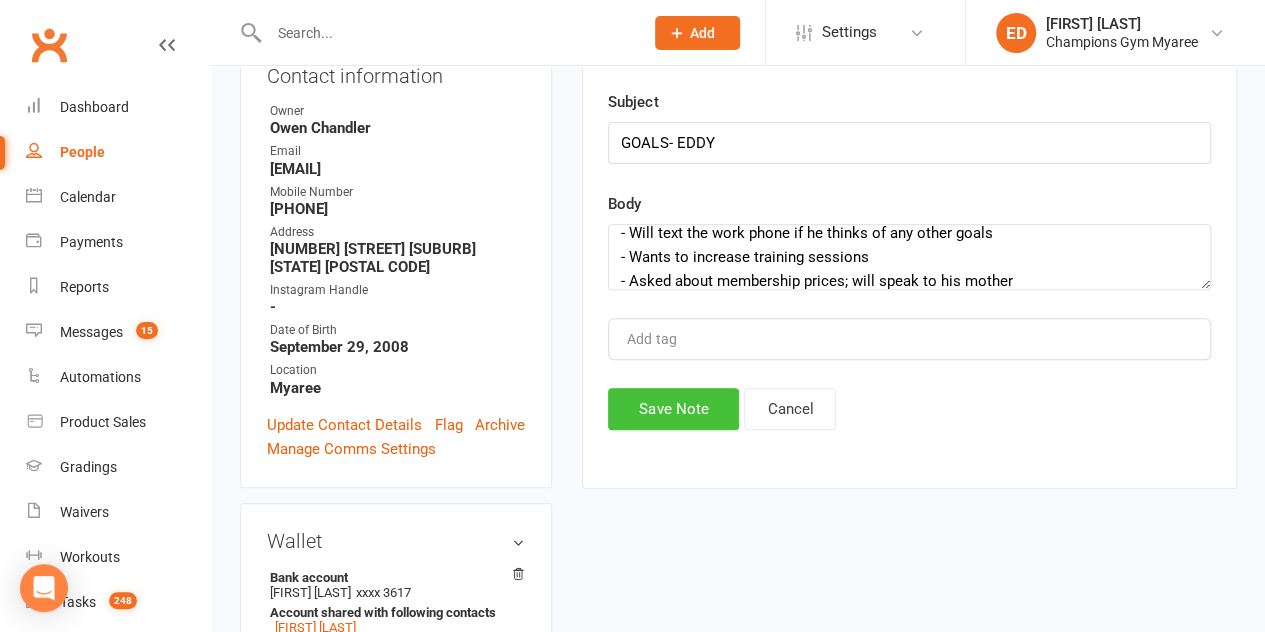 click on "Save Note" at bounding box center (673, 409) 